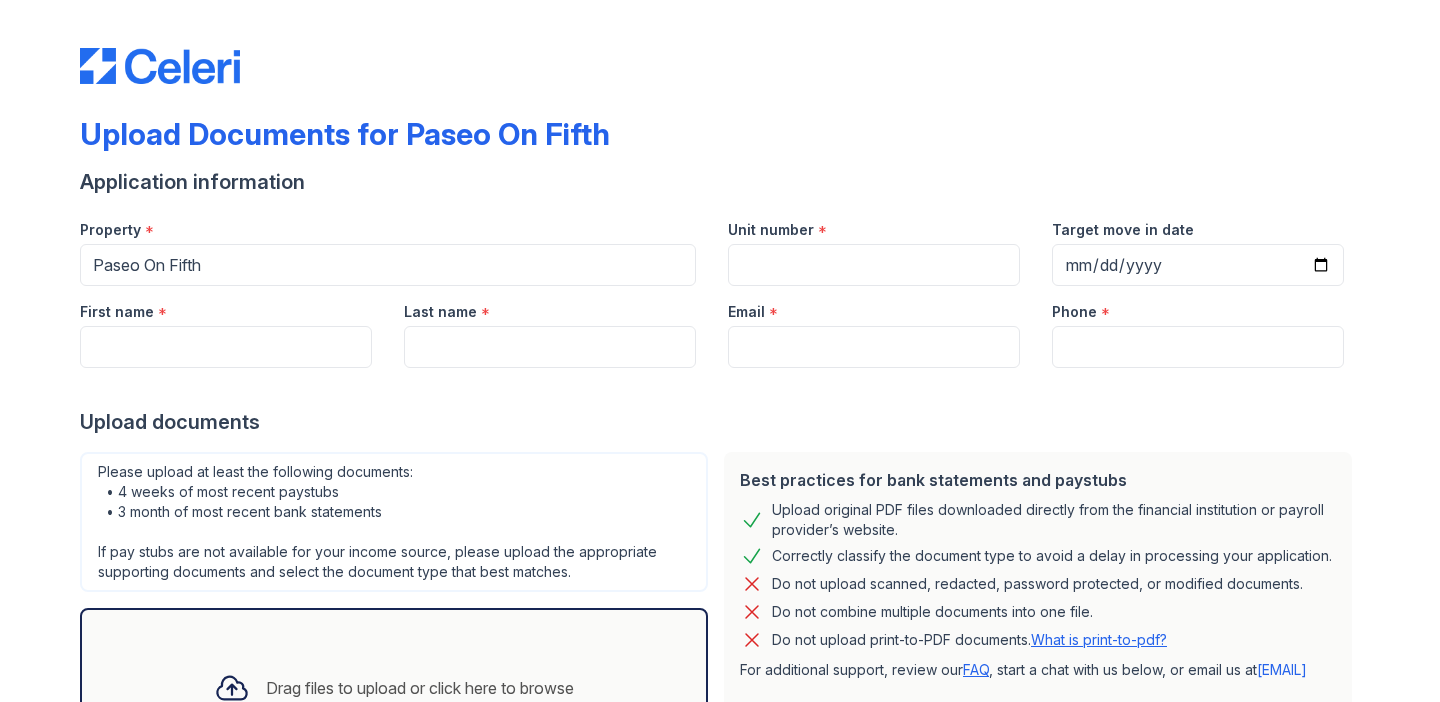 scroll, scrollTop: 0, scrollLeft: 0, axis: both 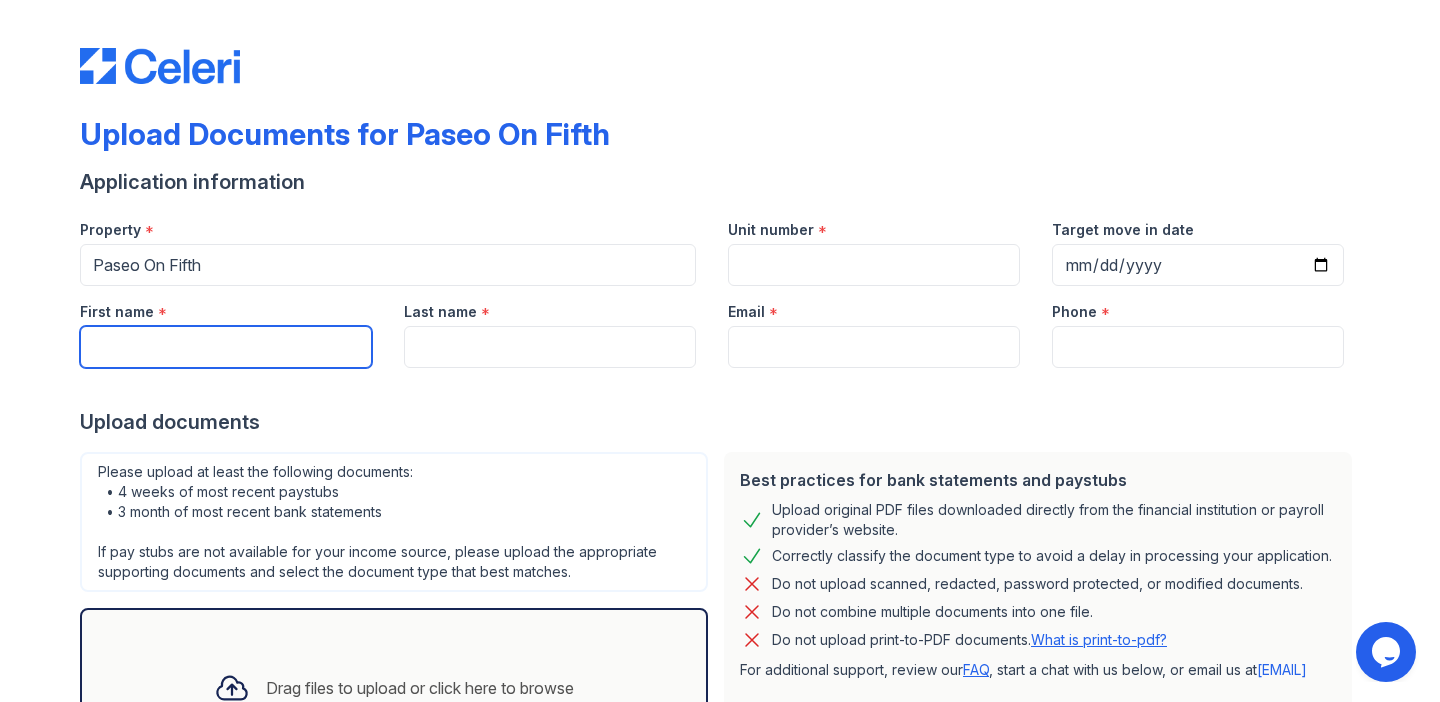click on "First name" at bounding box center [226, 347] 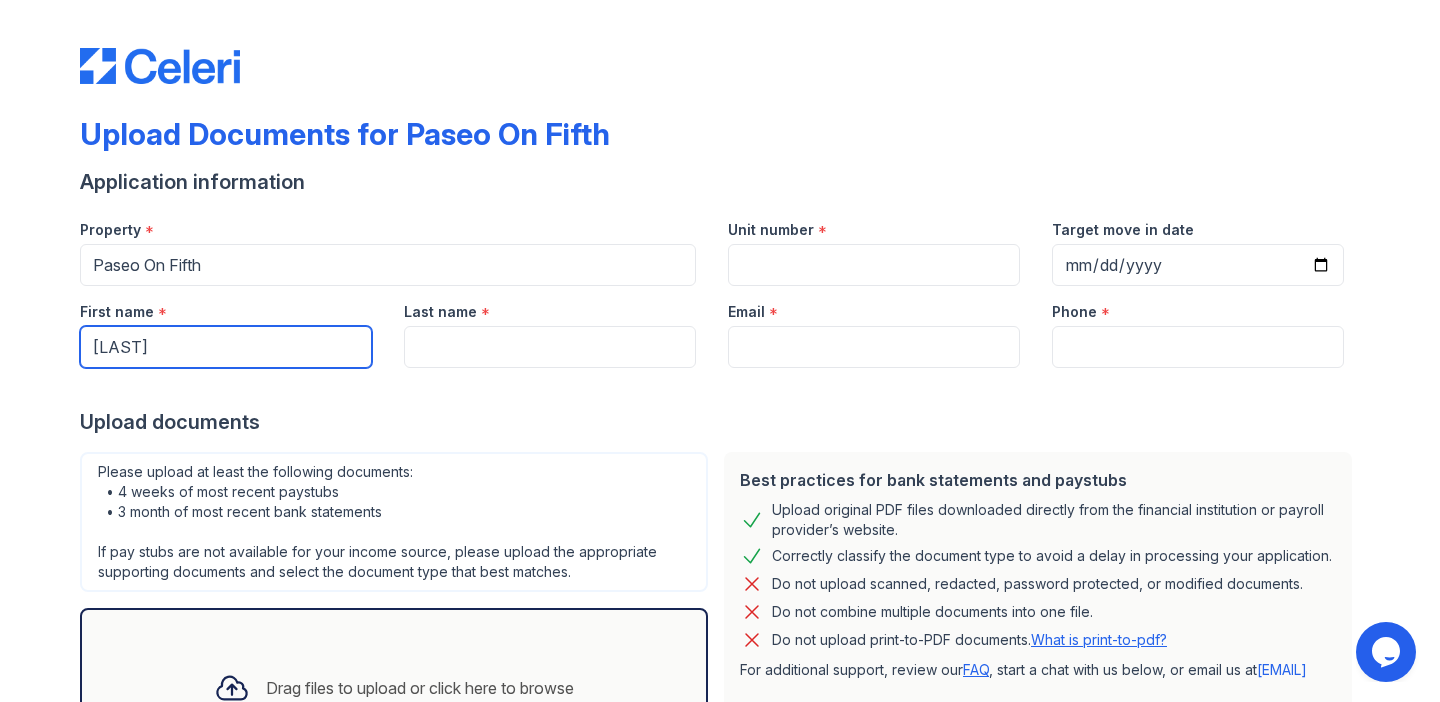 type on "[FIRST]" 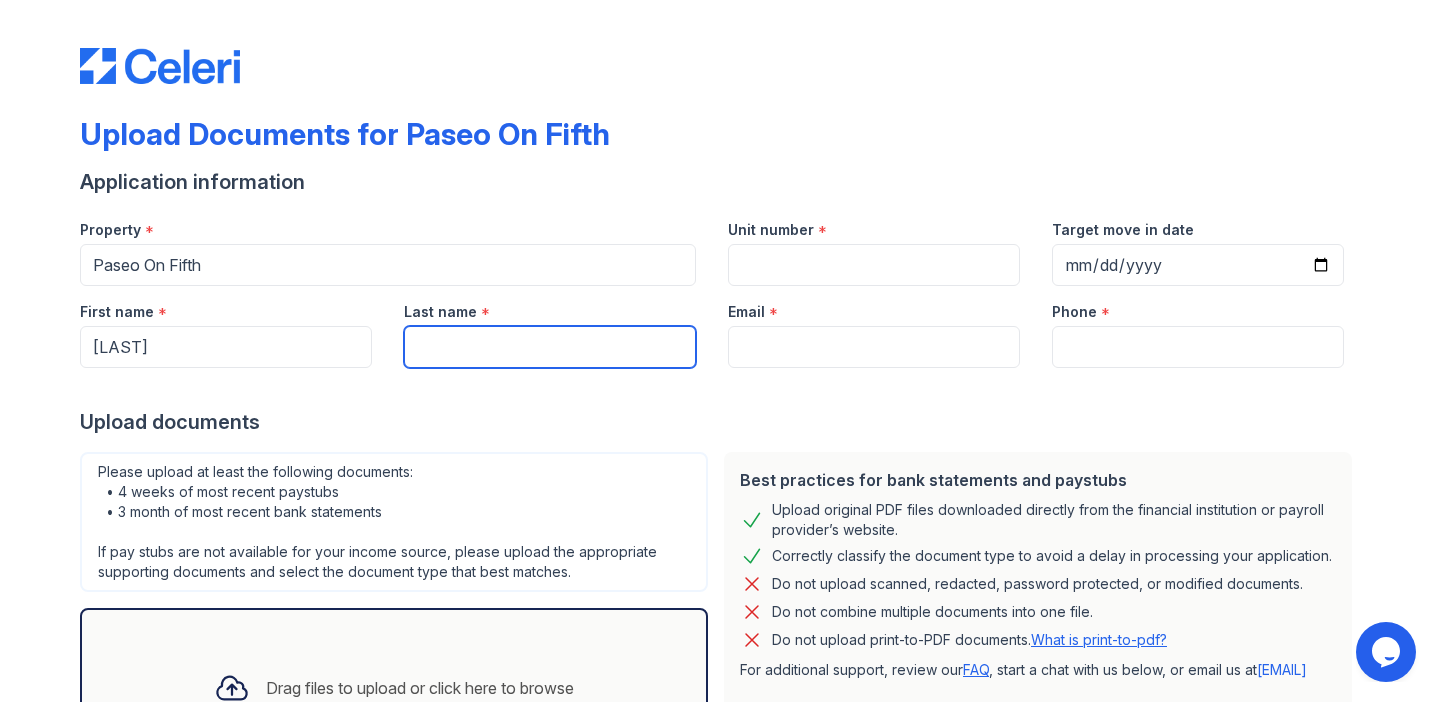 click on "Last name" at bounding box center [550, 347] 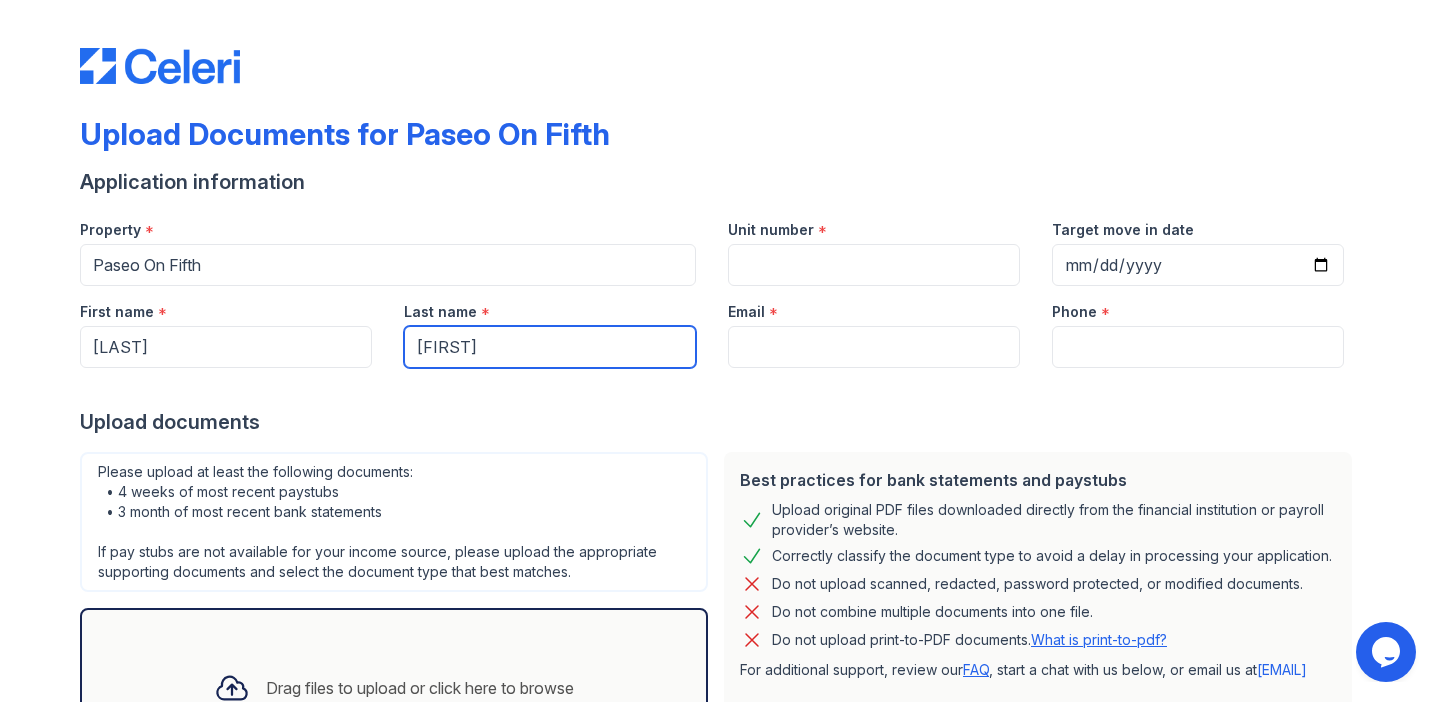 type on "[LAST]" 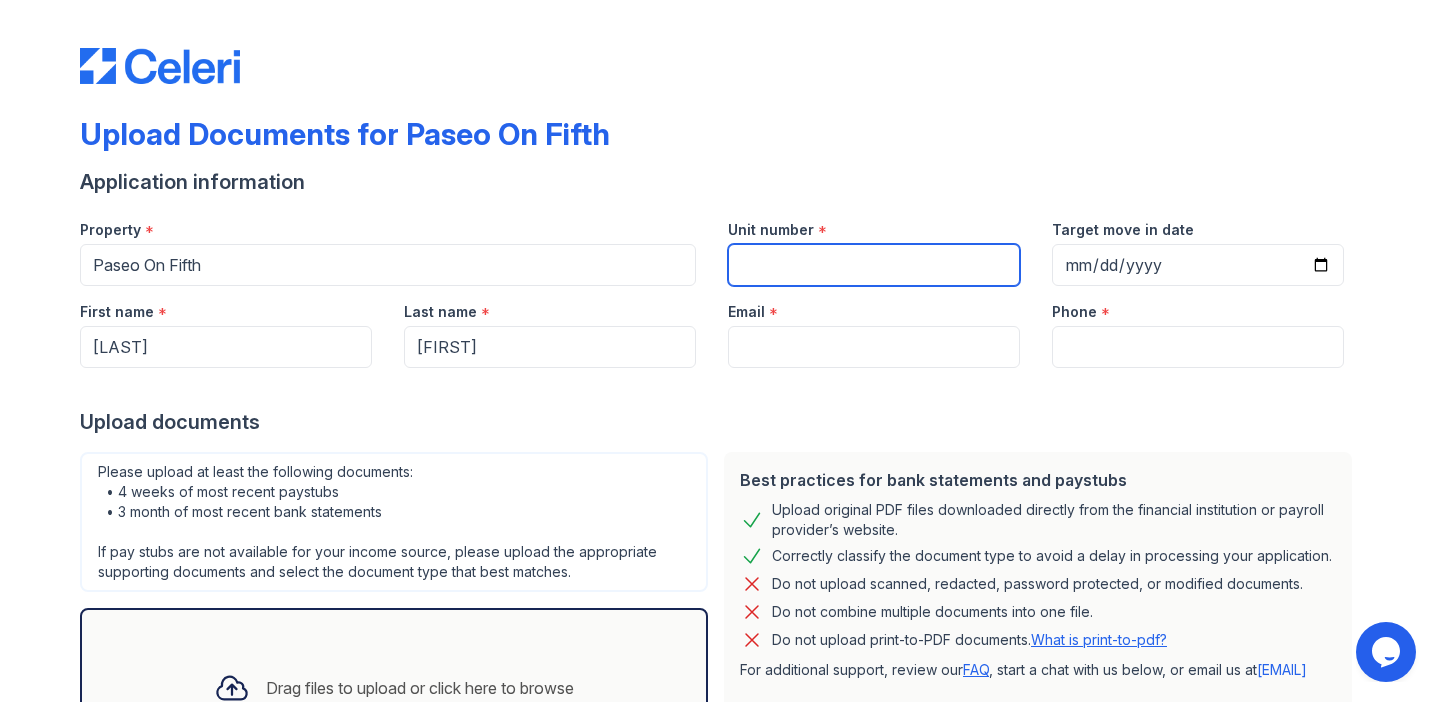 click on "Unit number" at bounding box center [874, 265] 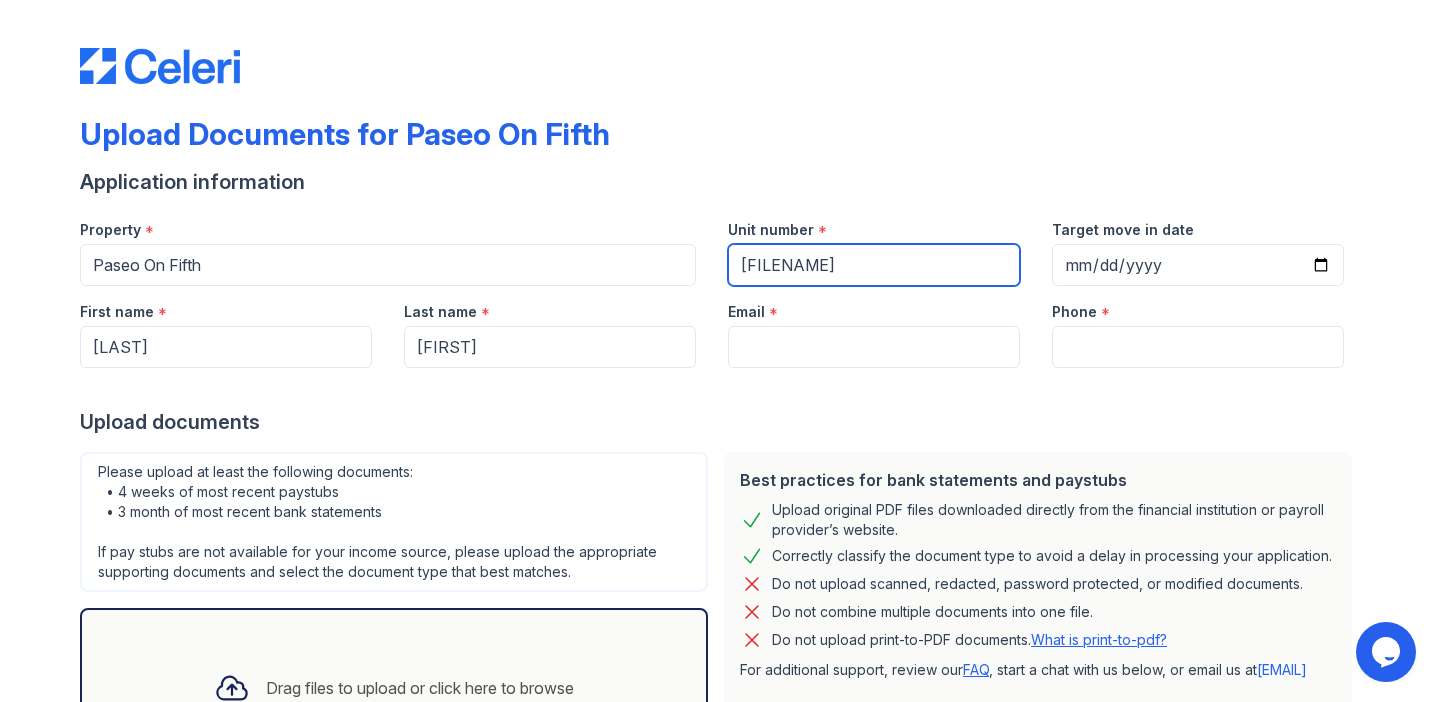 type on "NPH1" 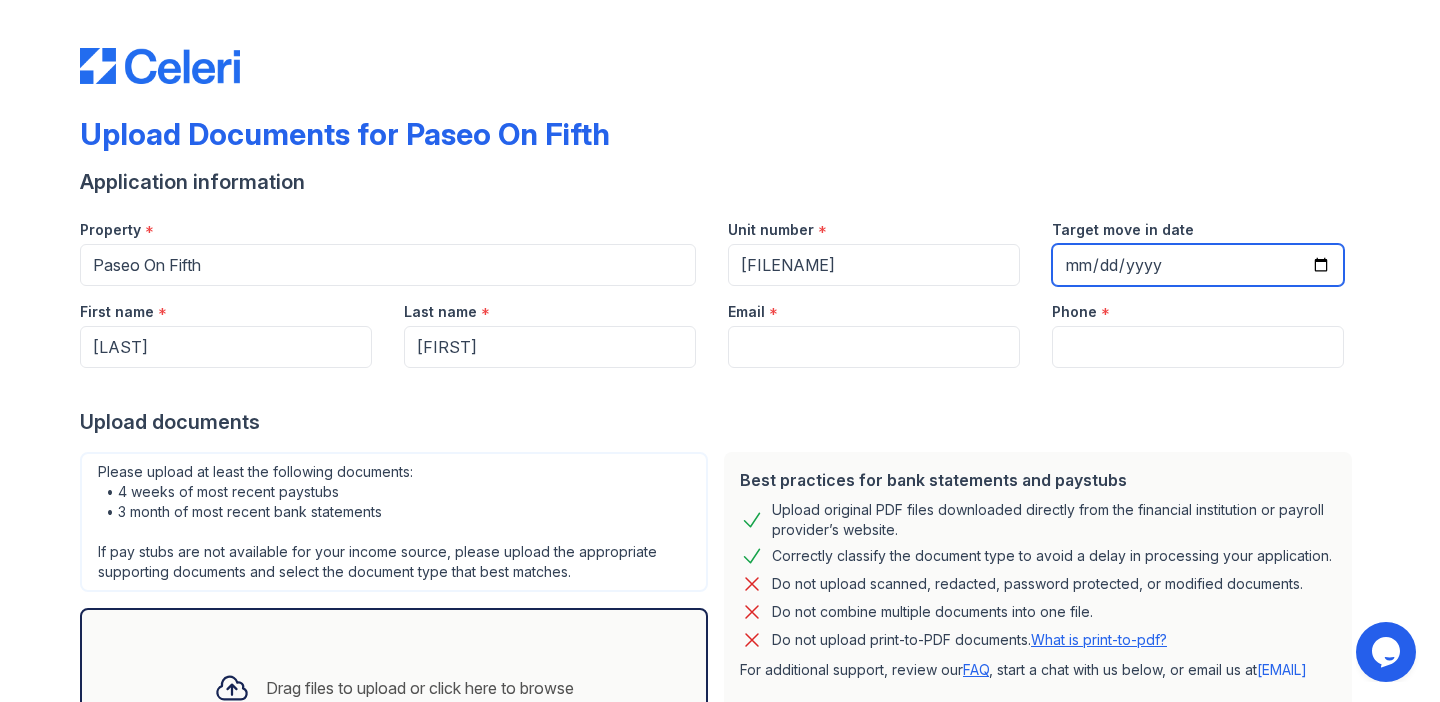 click on "Target move in date" at bounding box center (1198, 265) 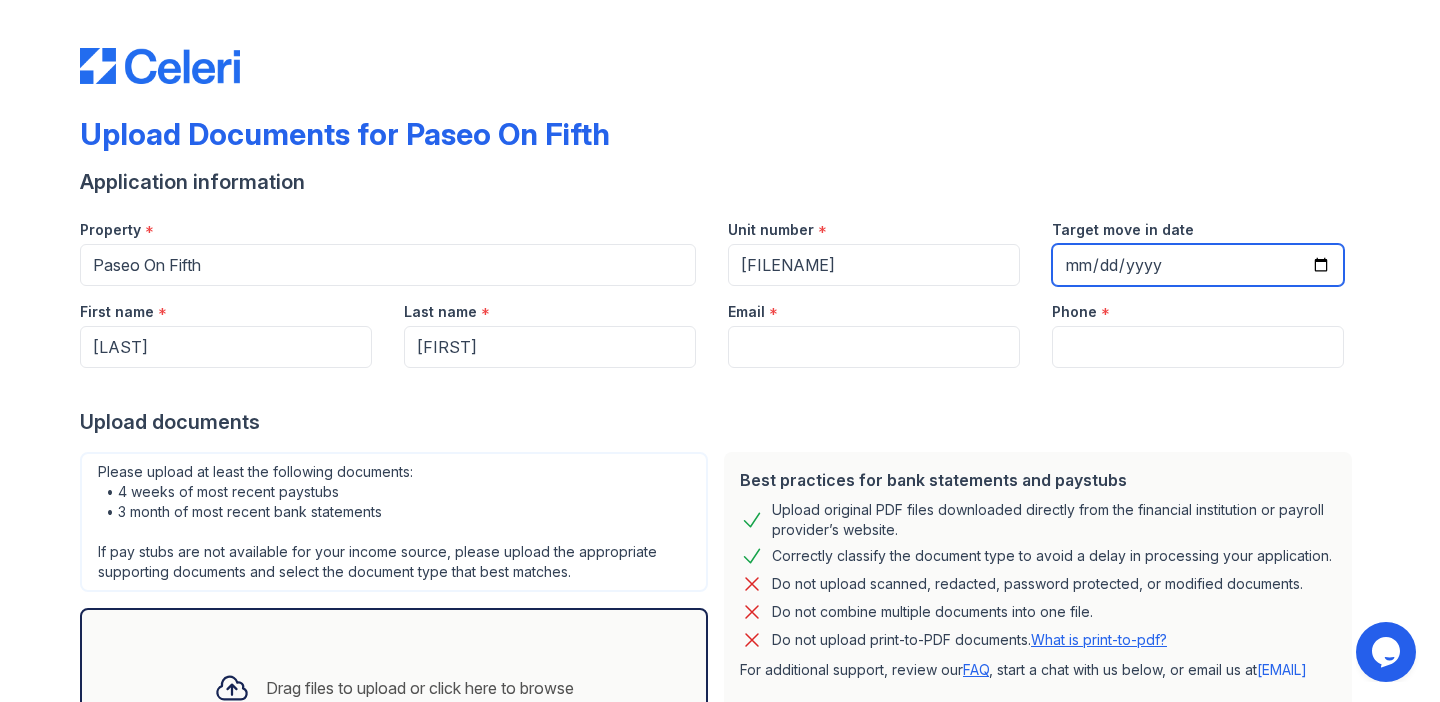 type on "[DATE]" 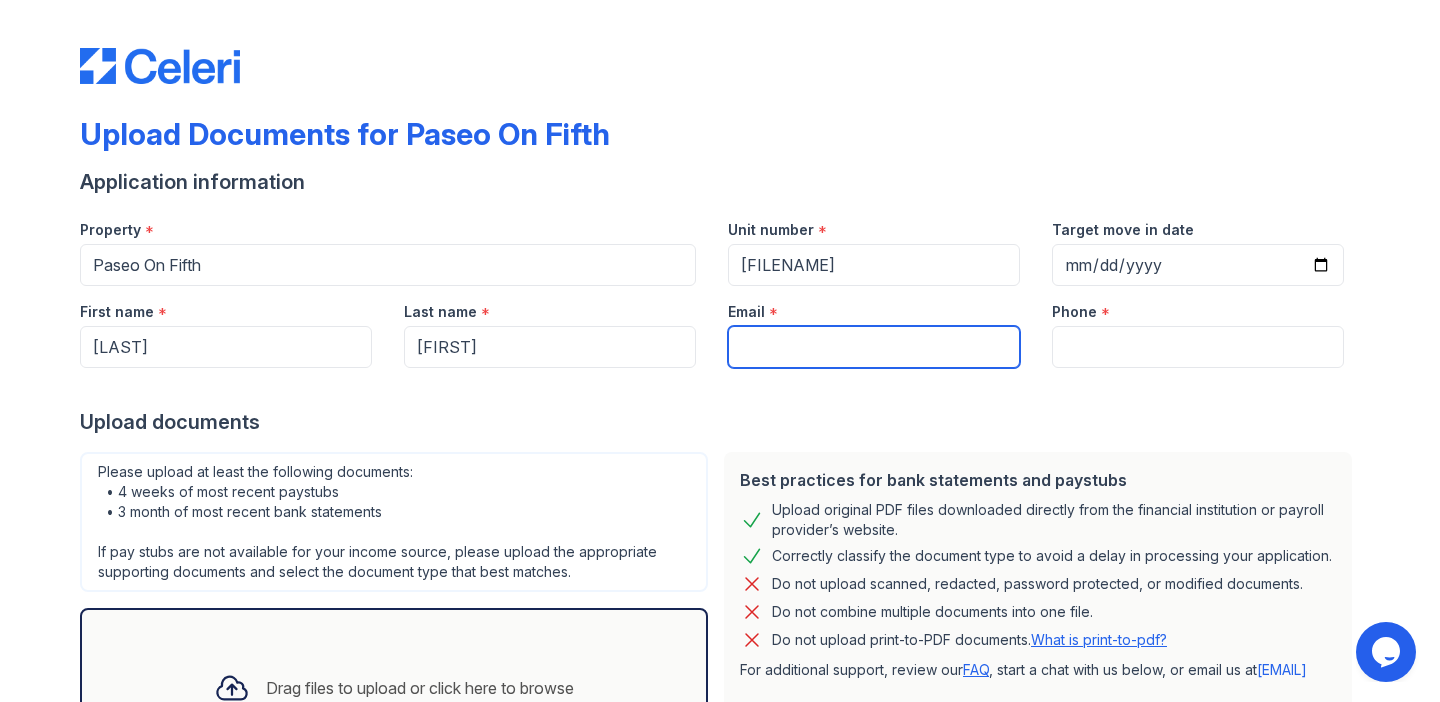 click on "Email" at bounding box center (874, 347) 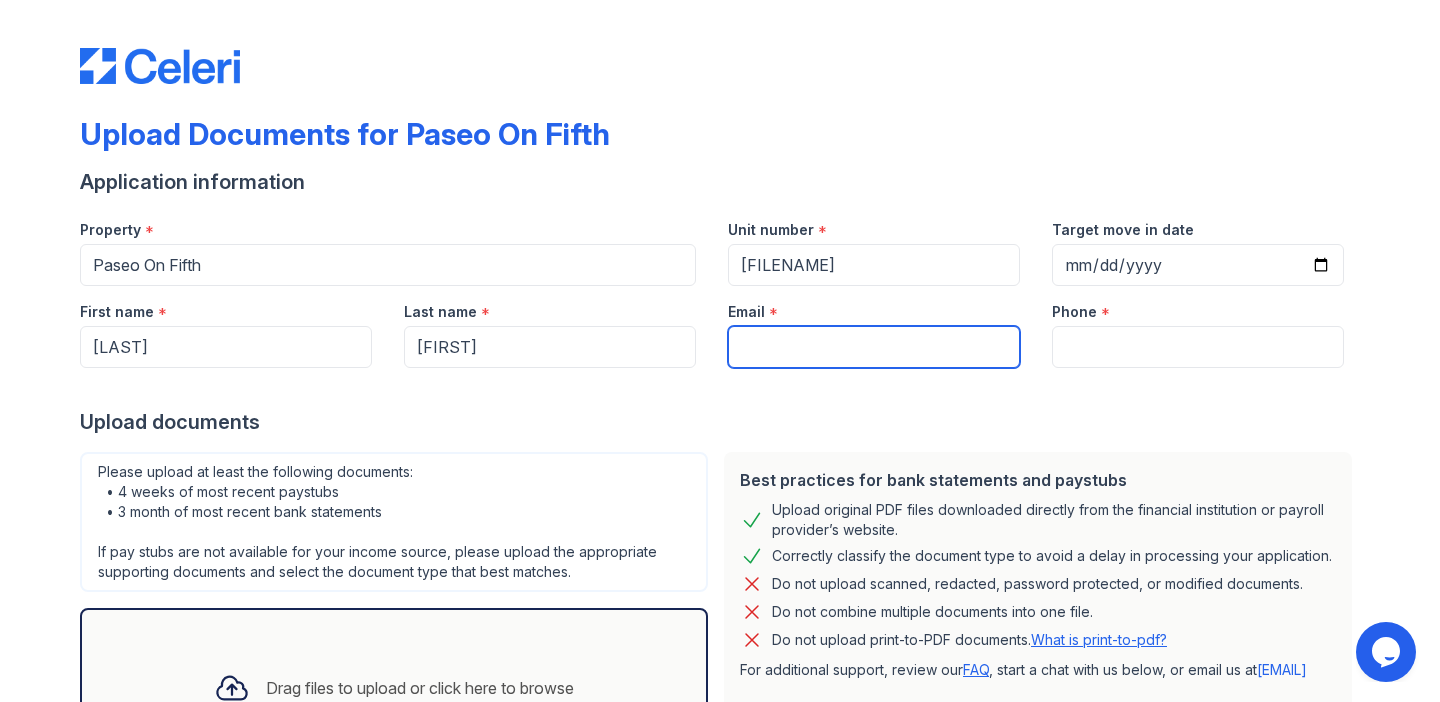 type on "[EMAIL]" 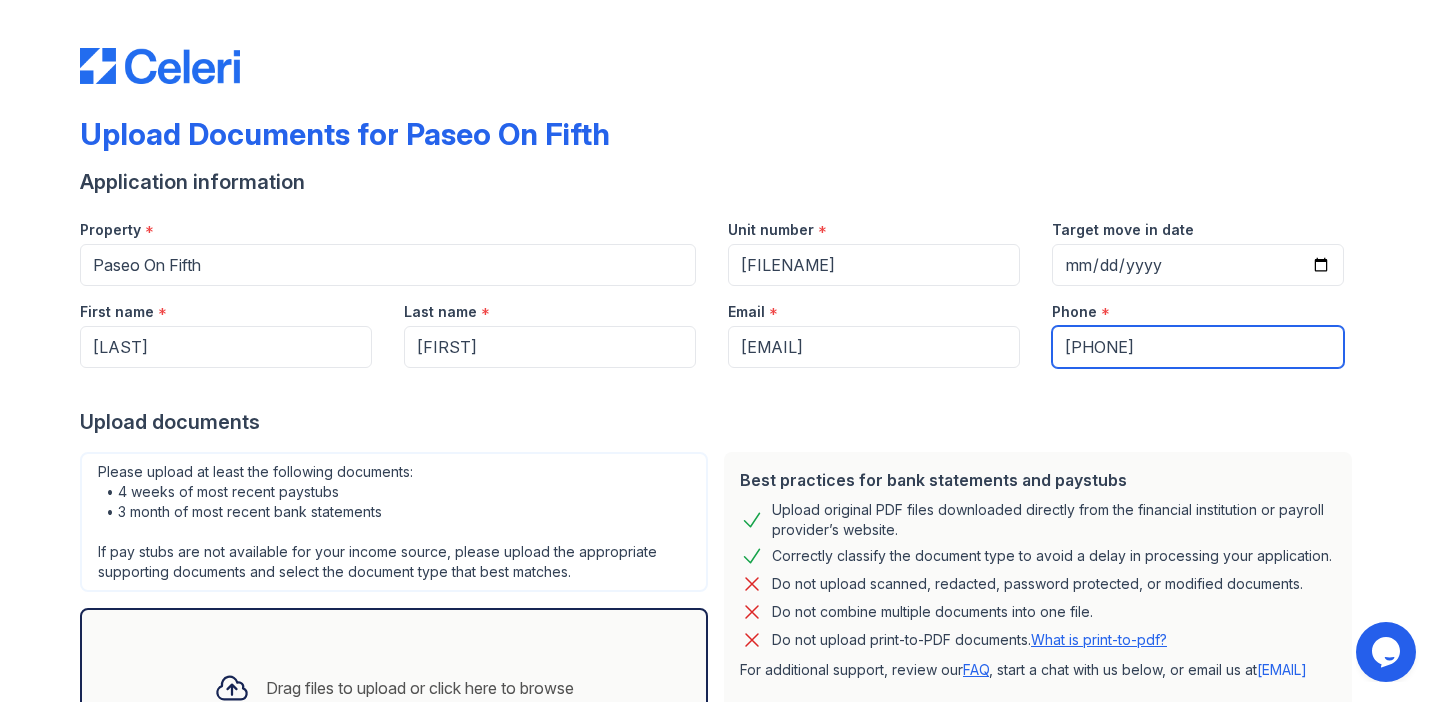 click on "[PHONE]" at bounding box center [1198, 347] 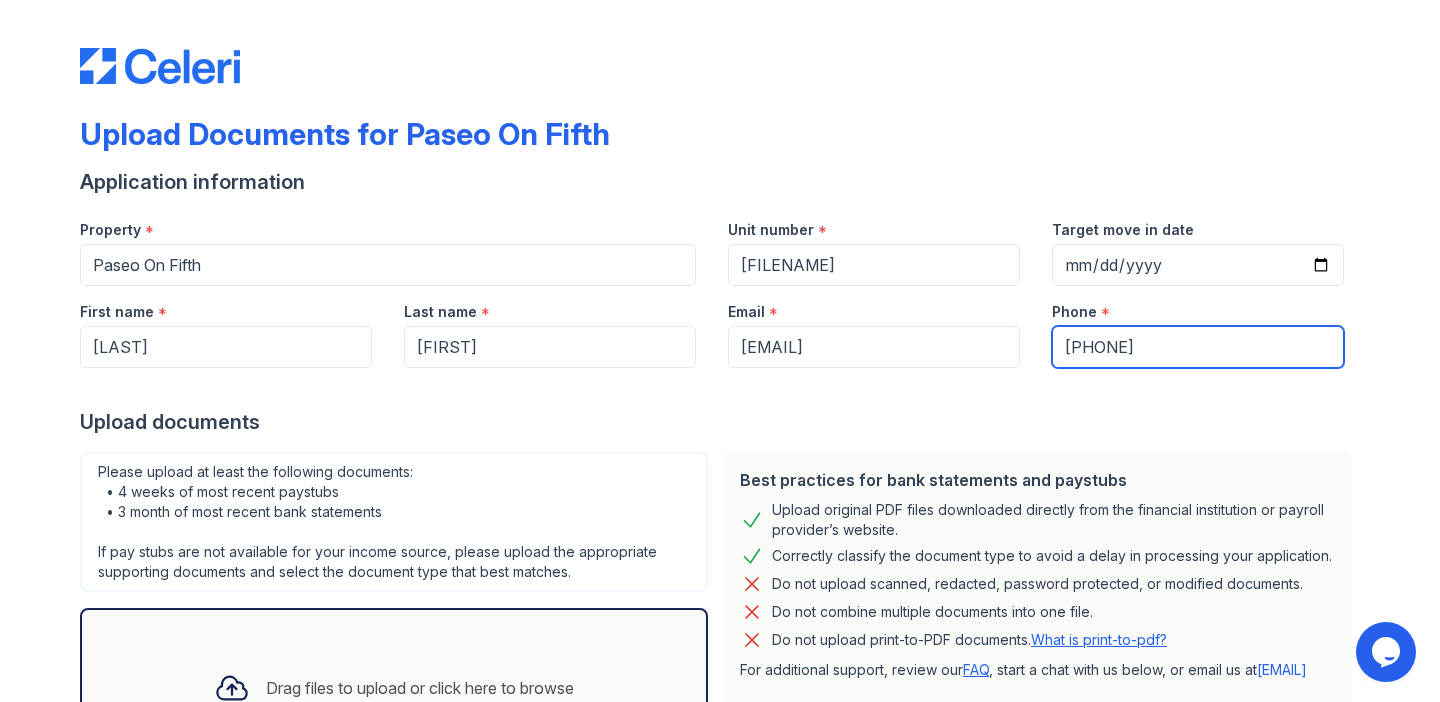 click on "[PHONE]" at bounding box center (1198, 347) 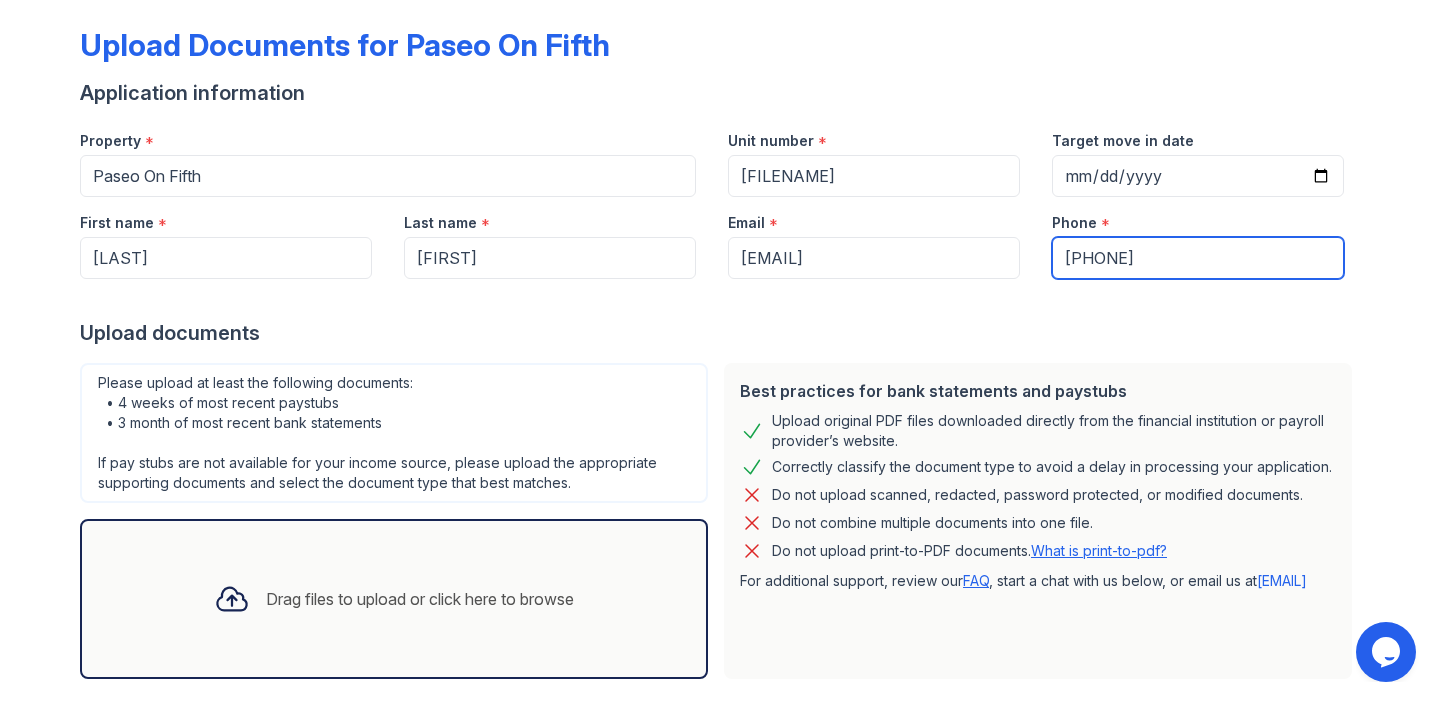 scroll, scrollTop: 119, scrollLeft: 0, axis: vertical 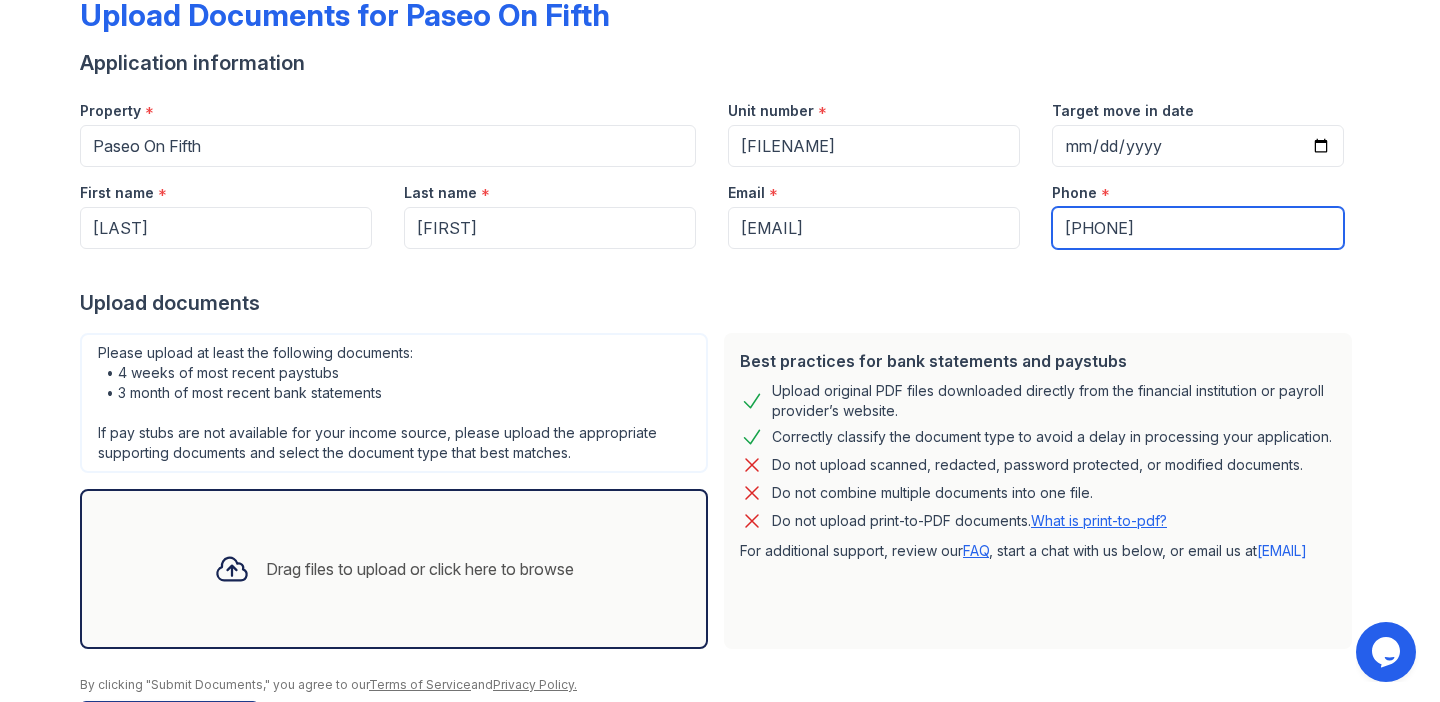 type on "[PHONE]" 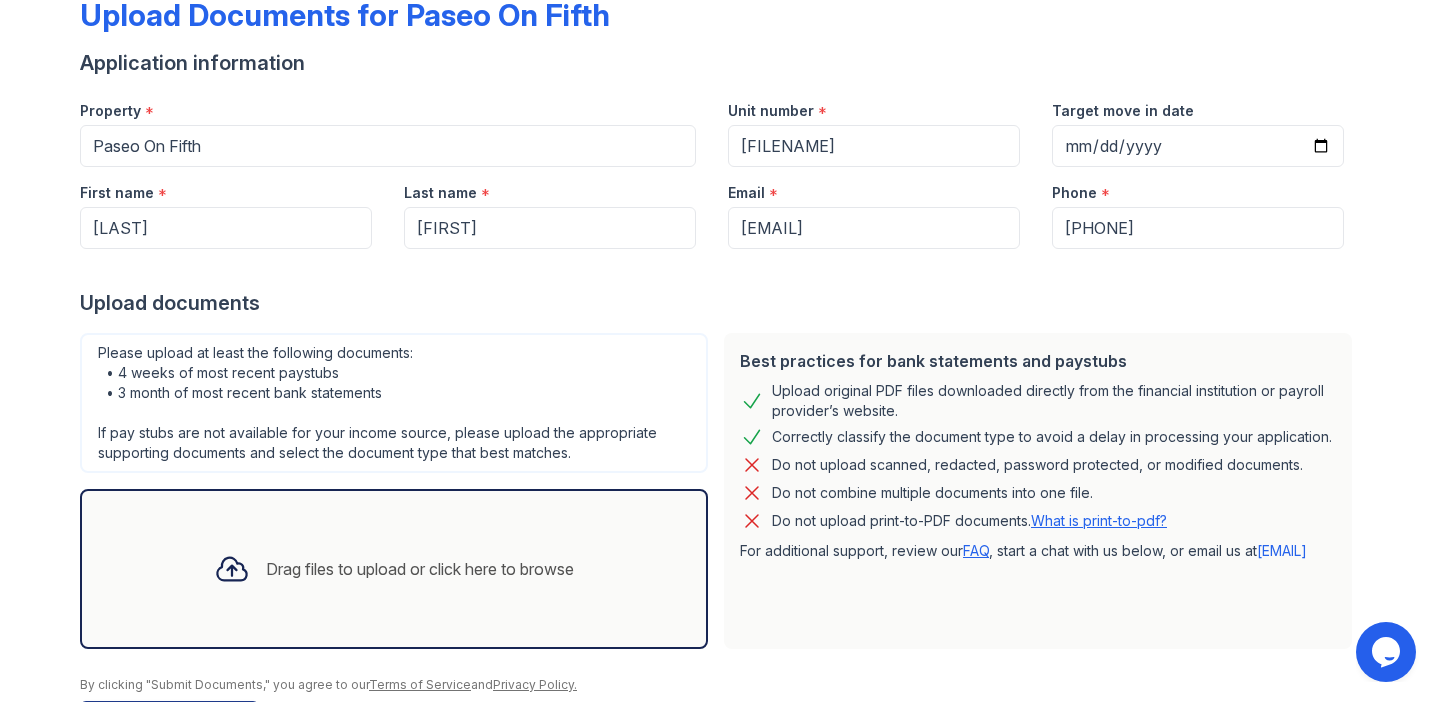 click on "Drag files to upload or click here to browse" at bounding box center [420, 569] 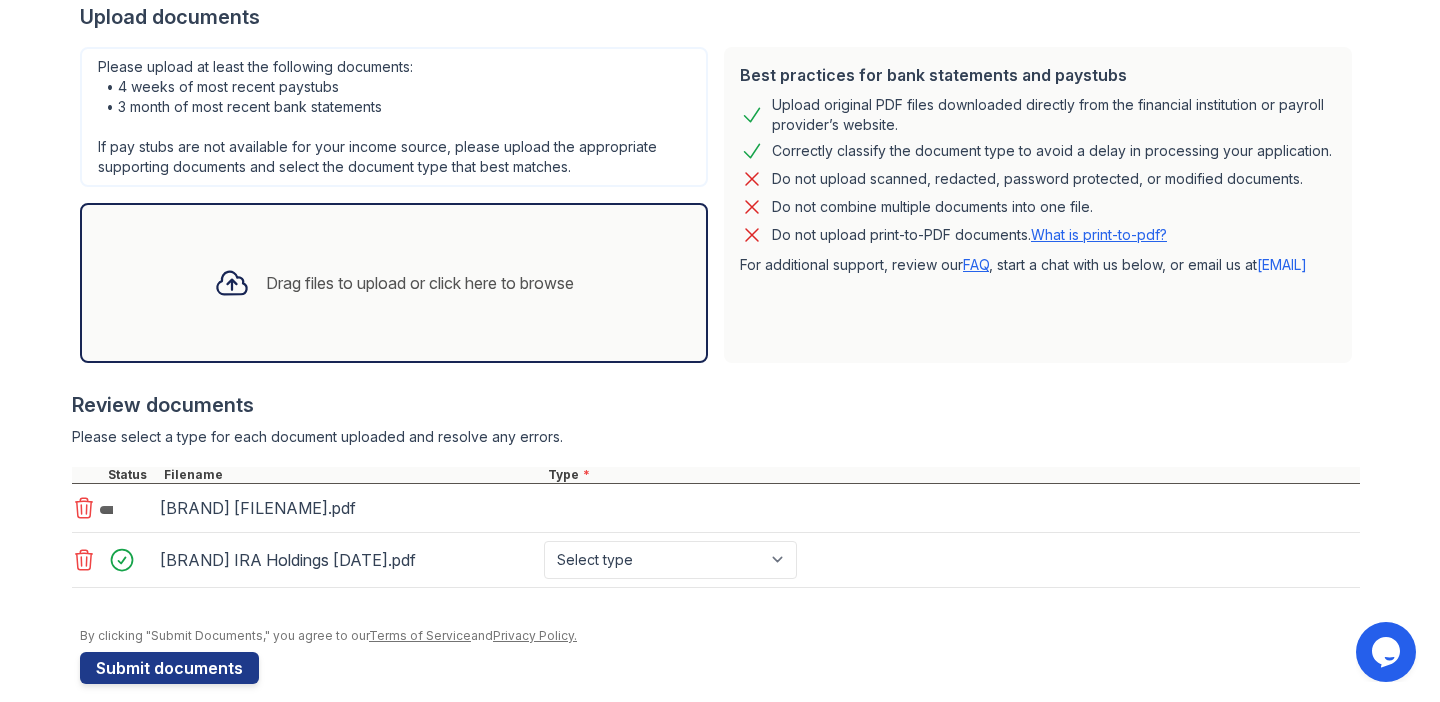 scroll, scrollTop: 427, scrollLeft: 0, axis: vertical 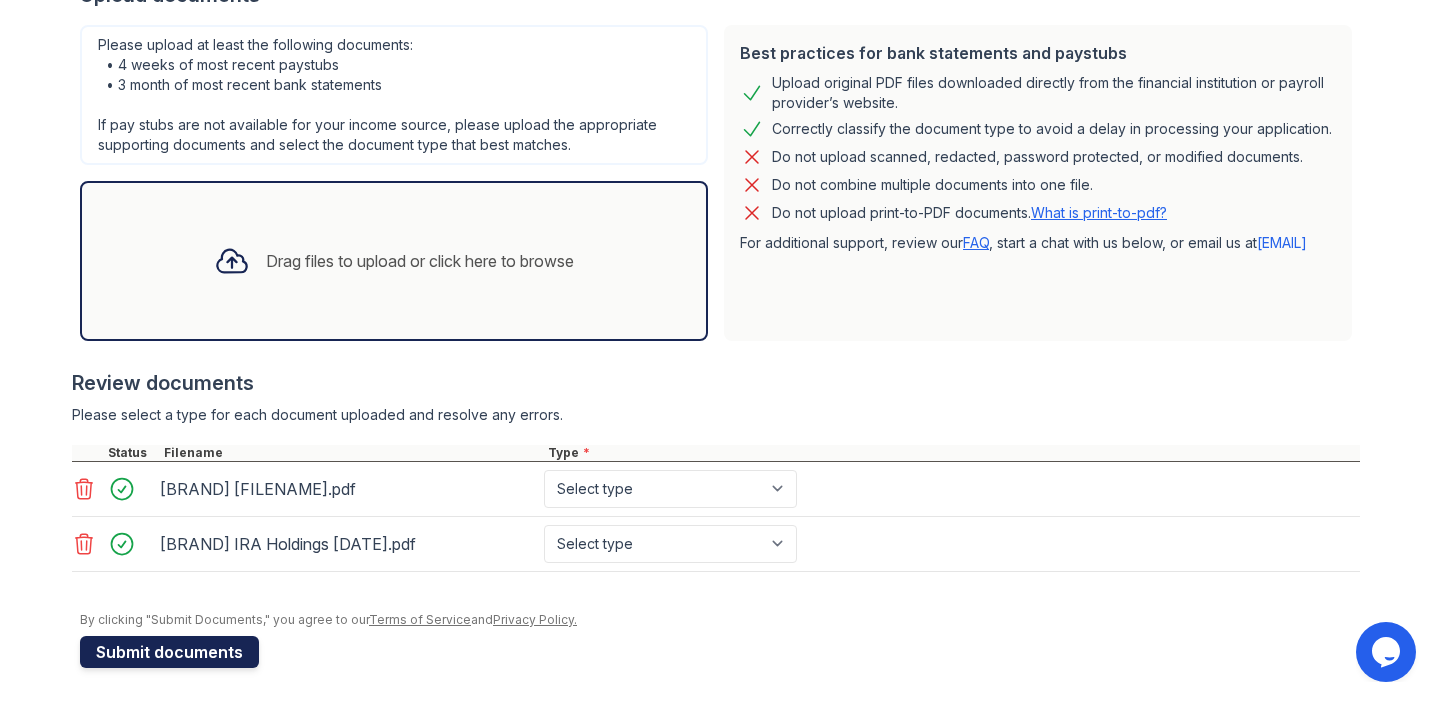 click on "Submit documents" at bounding box center [169, 652] 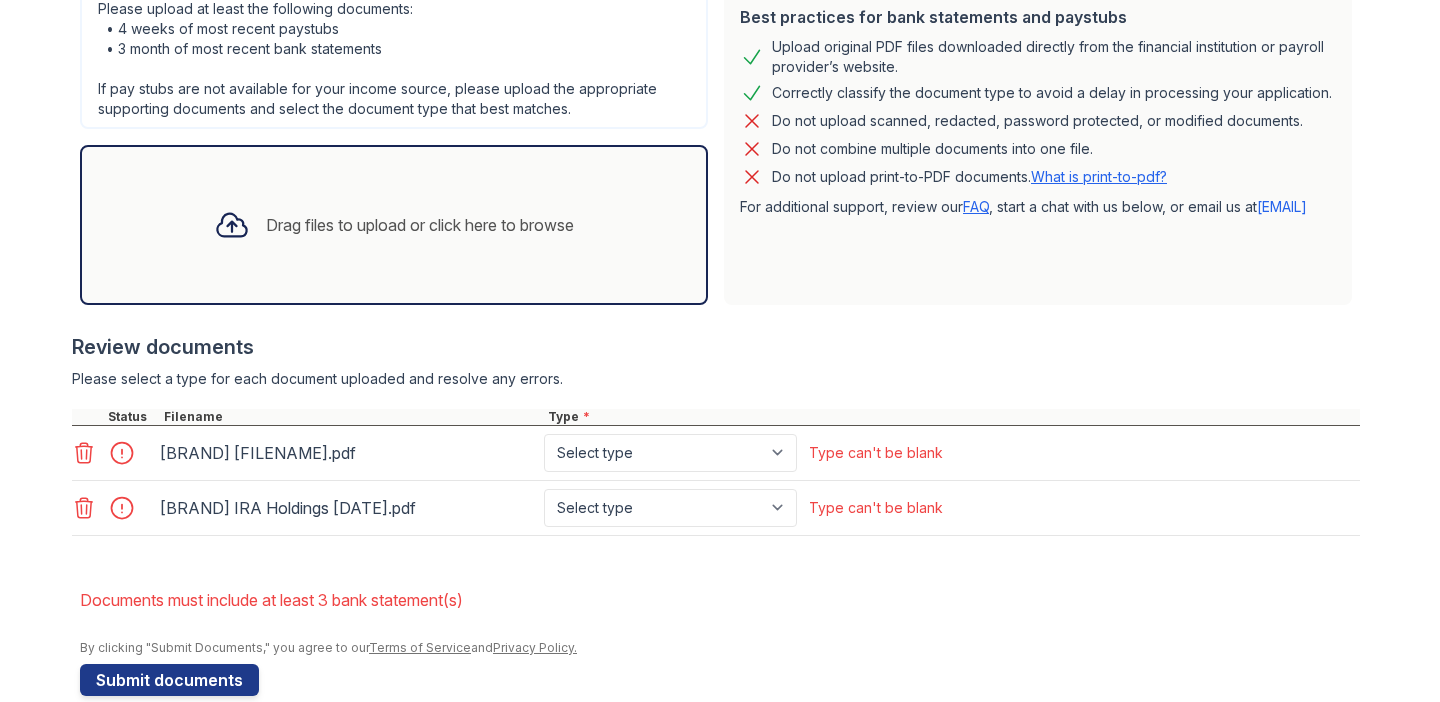 scroll, scrollTop: 553, scrollLeft: 0, axis: vertical 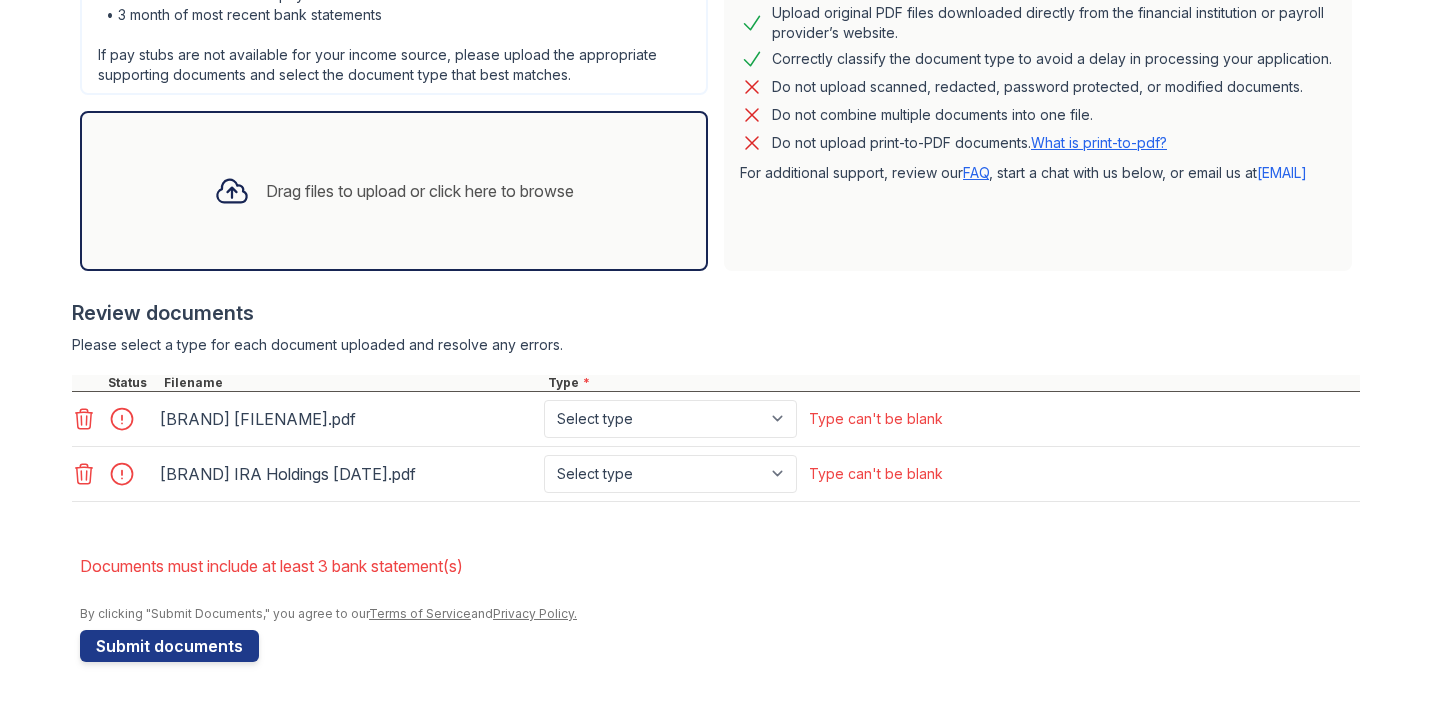 click on "Select type
Paystub
Bank Statement
Offer Letter
Tax Documents
Benefit Award Letter
Investment Account Statement
Other" at bounding box center [670, 419] 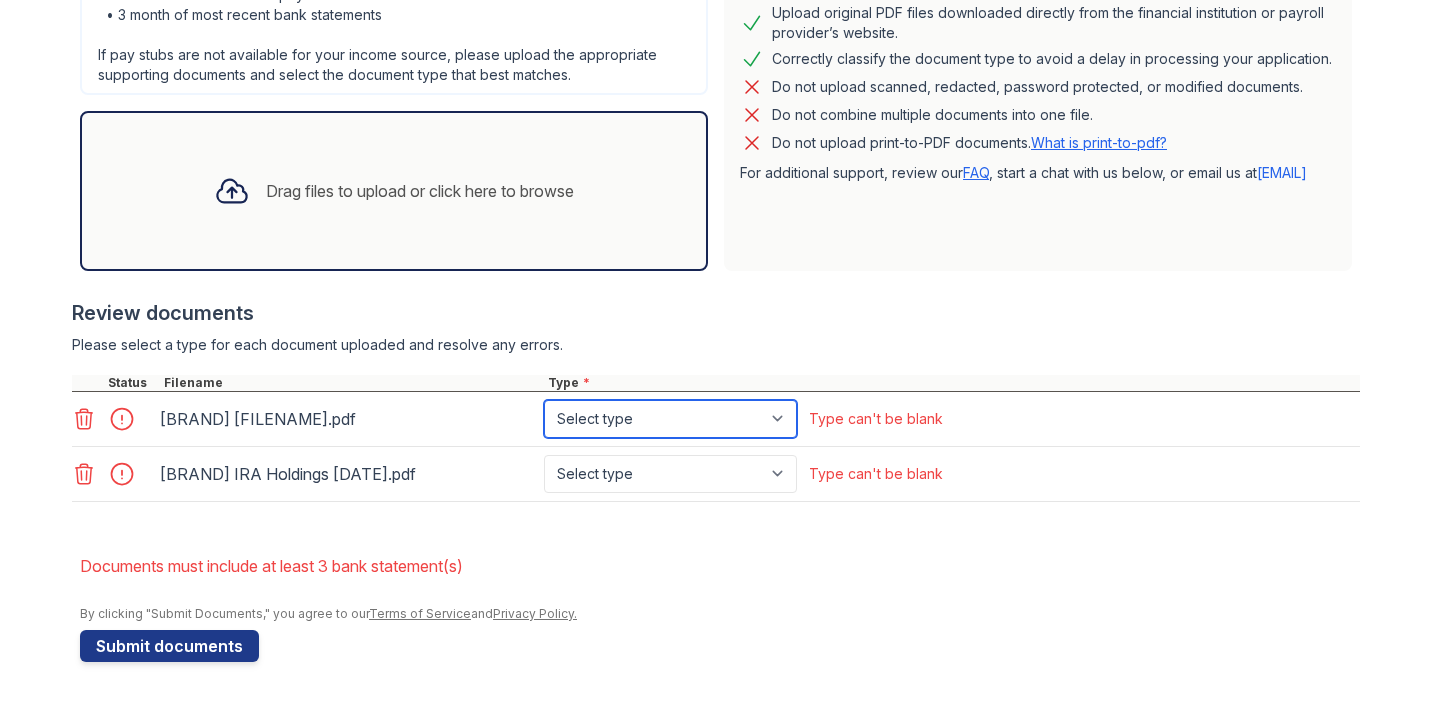 select on "investment_account_statement" 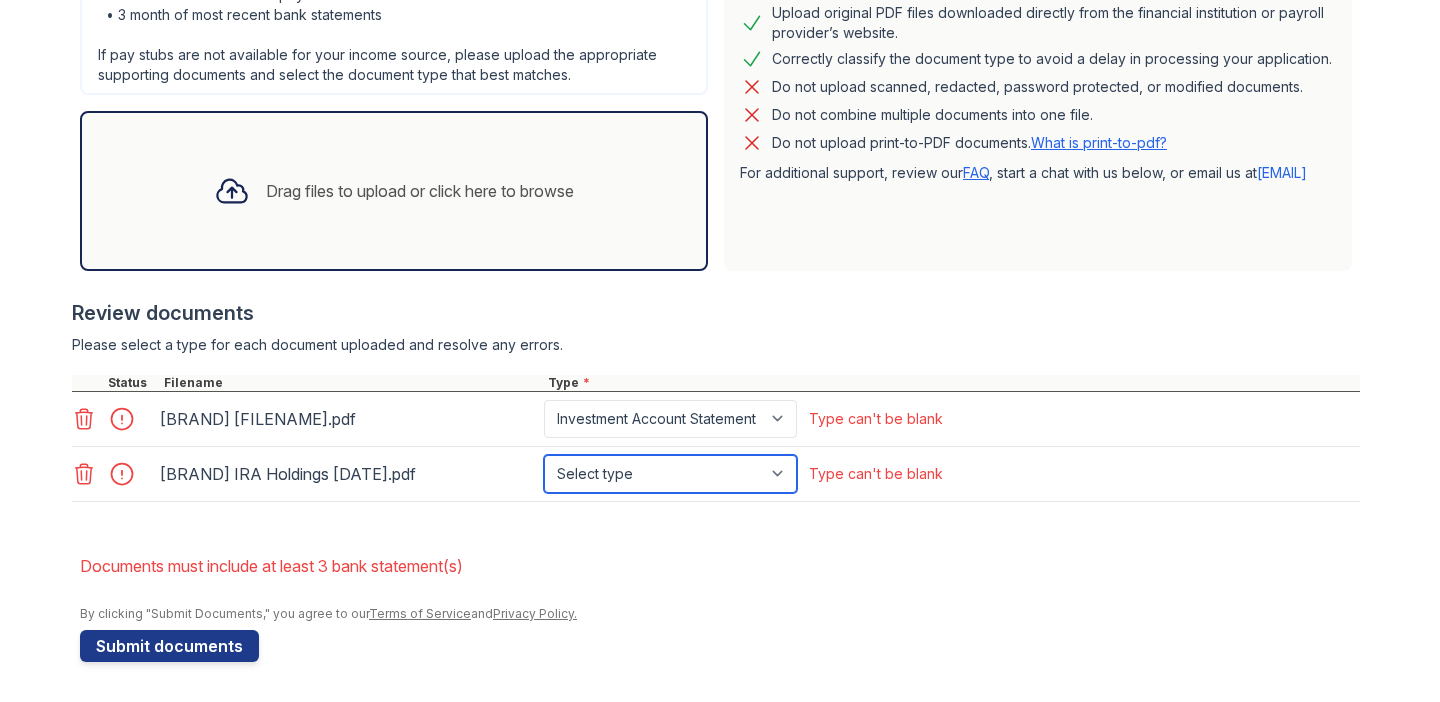 click on "Select type
Paystub
Bank Statement
Offer Letter
Tax Documents
Benefit Award Letter
Investment Account Statement
Other" at bounding box center [670, 474] 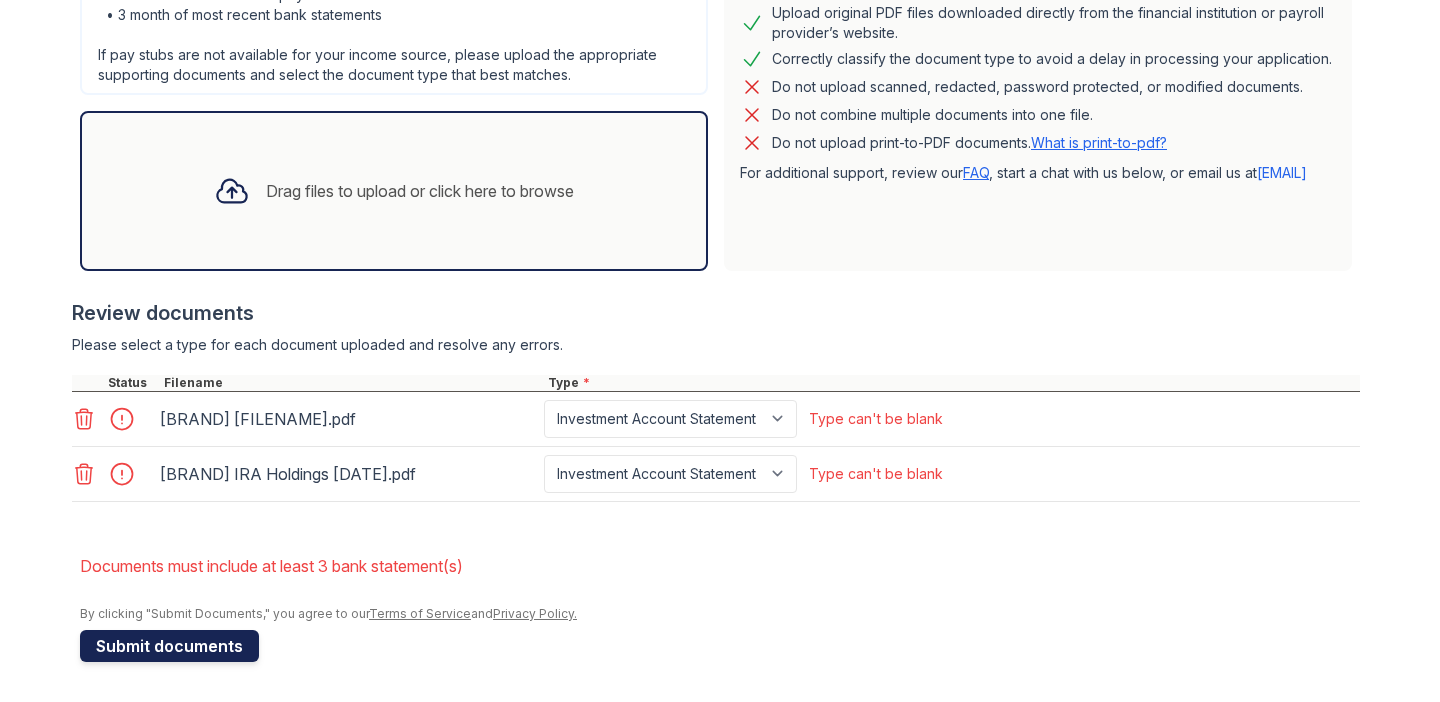 click on "Submit documents" at bounding box center [169, 646] 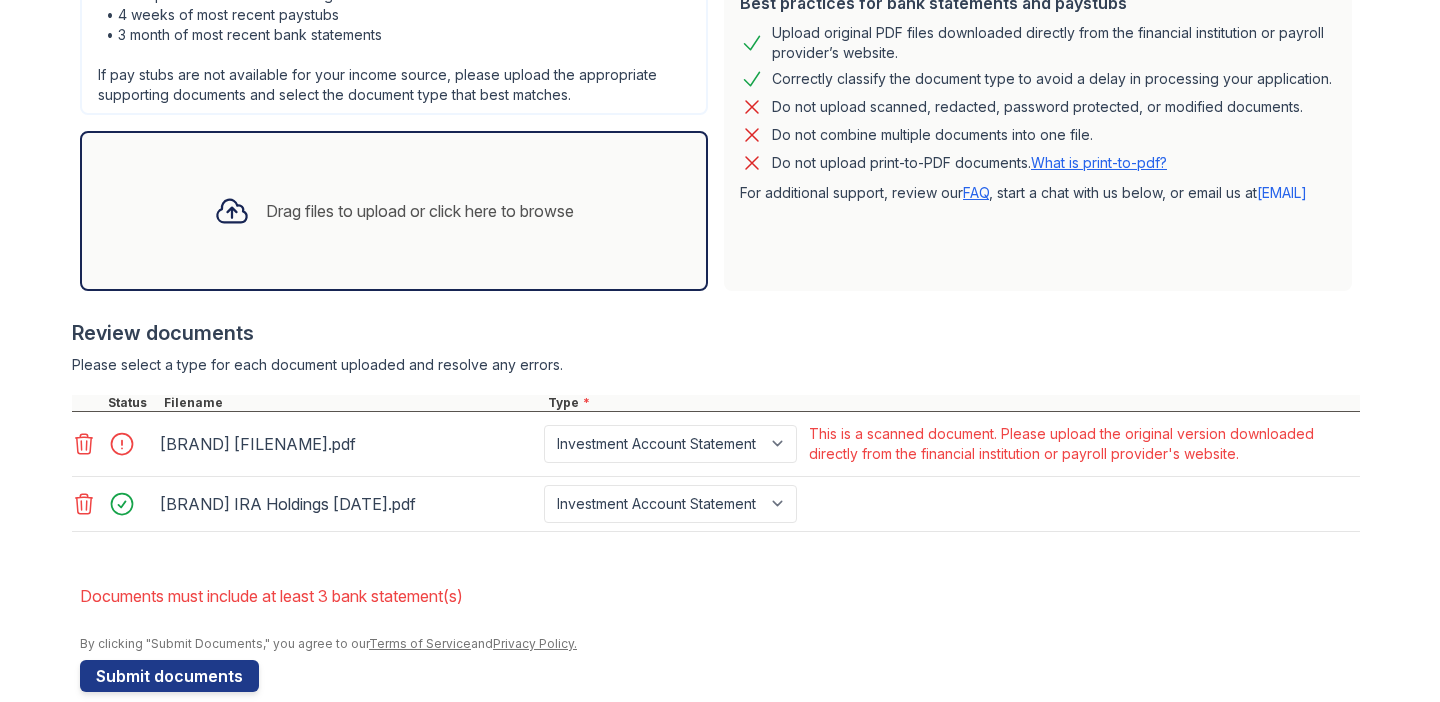 scroll, scrollTop: 563, scrollLeft: 0, axis: vertical 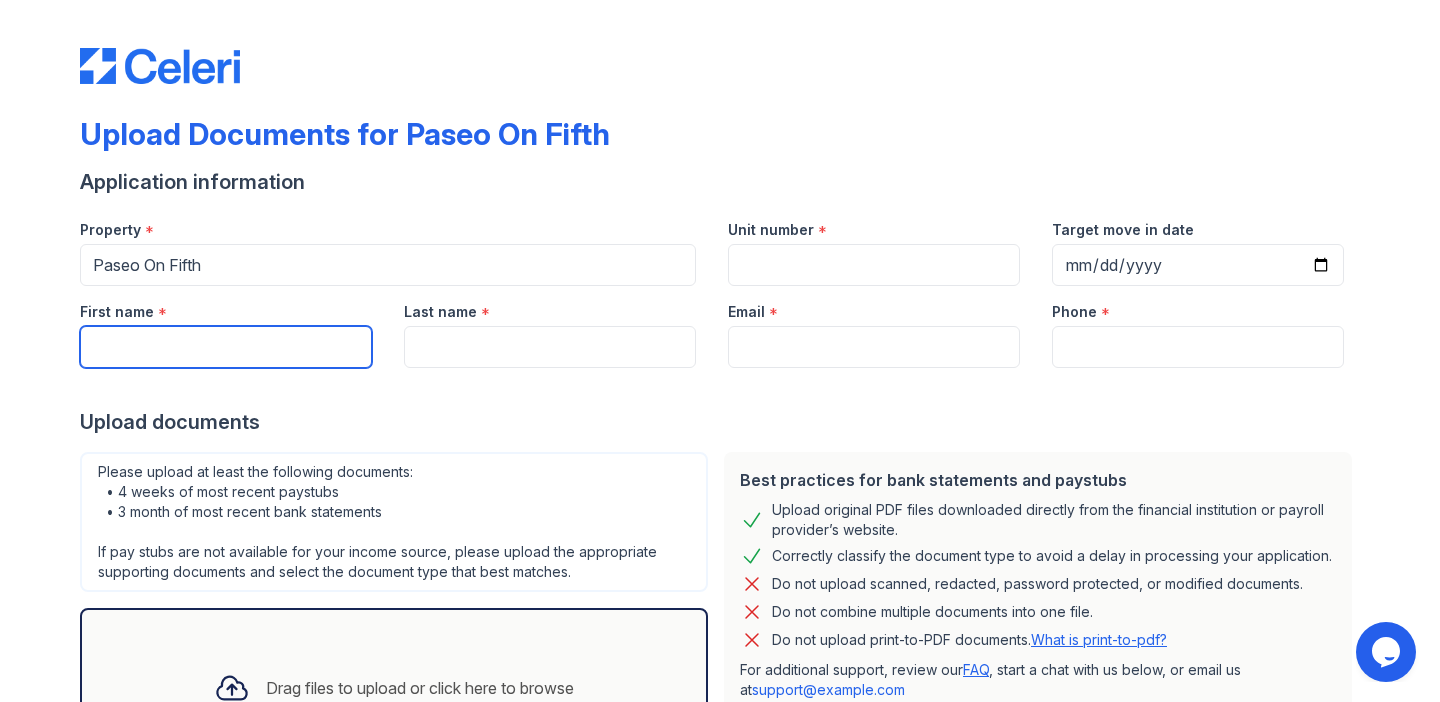 click on "First name" at bounding box center (226, 347) 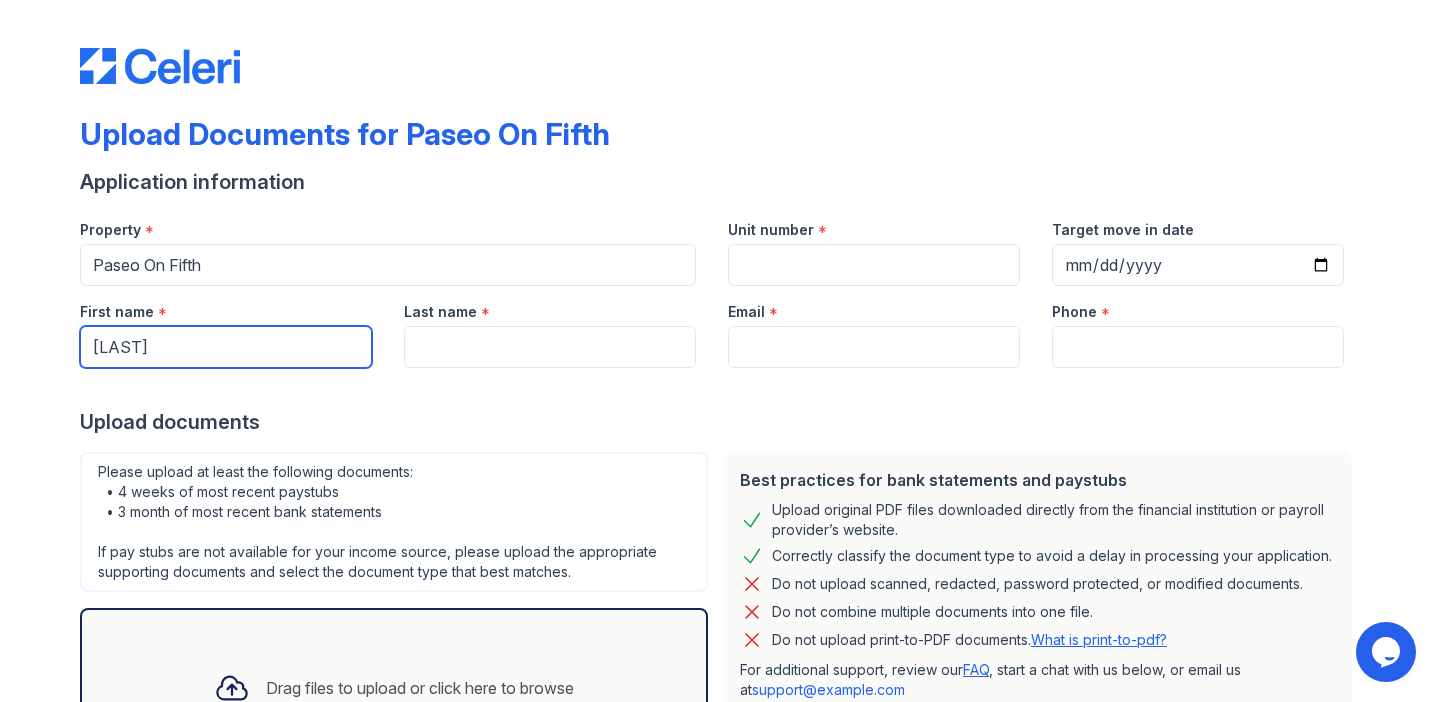 type on "nathan" 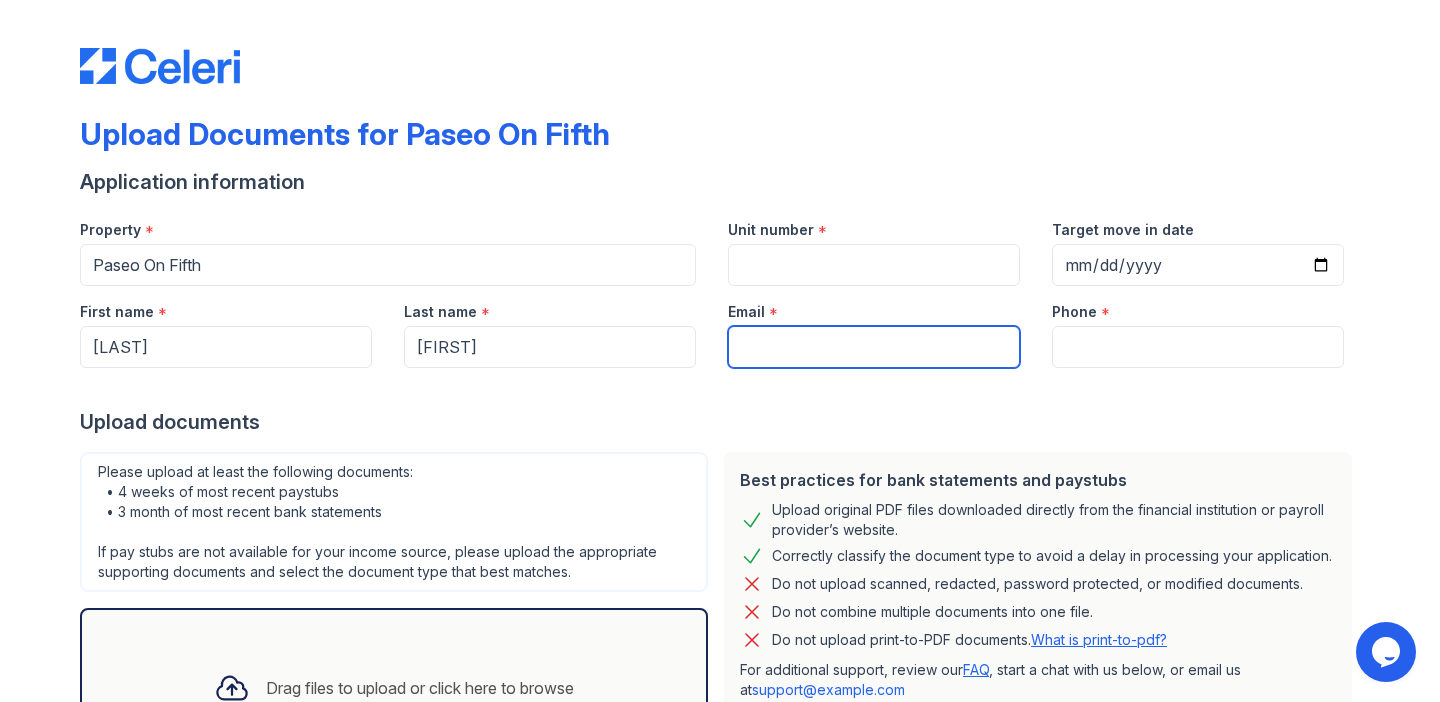 type on "[EMAIL]" 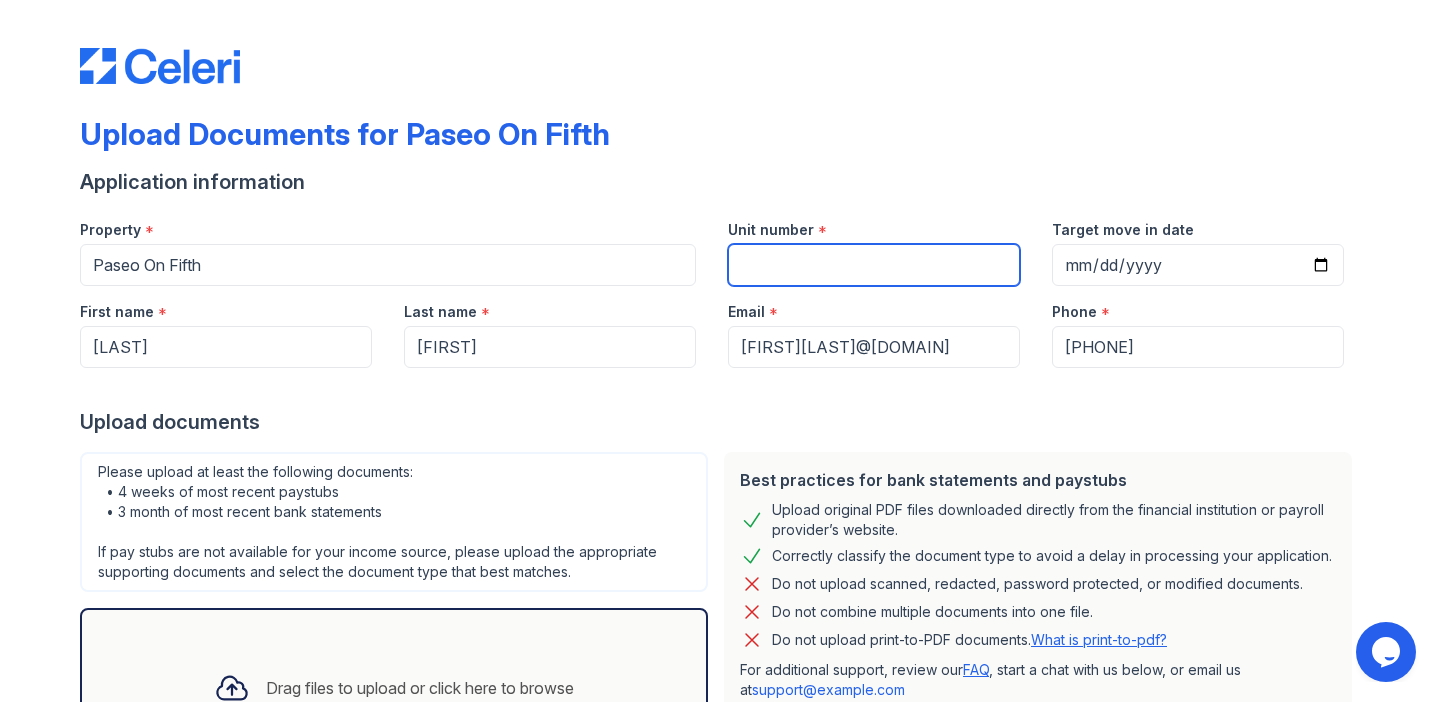 click on "Unit number" at bounding box center (874, 265) 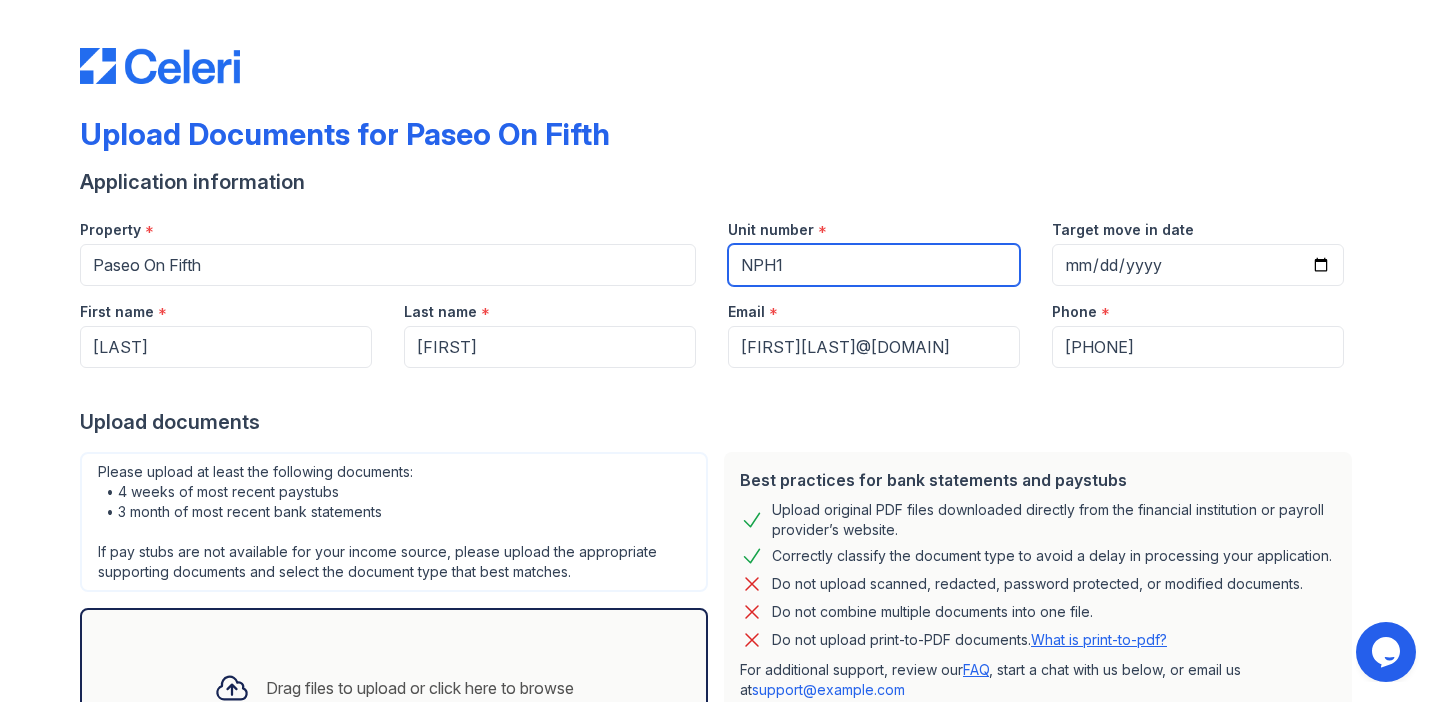 type on "NPH1" 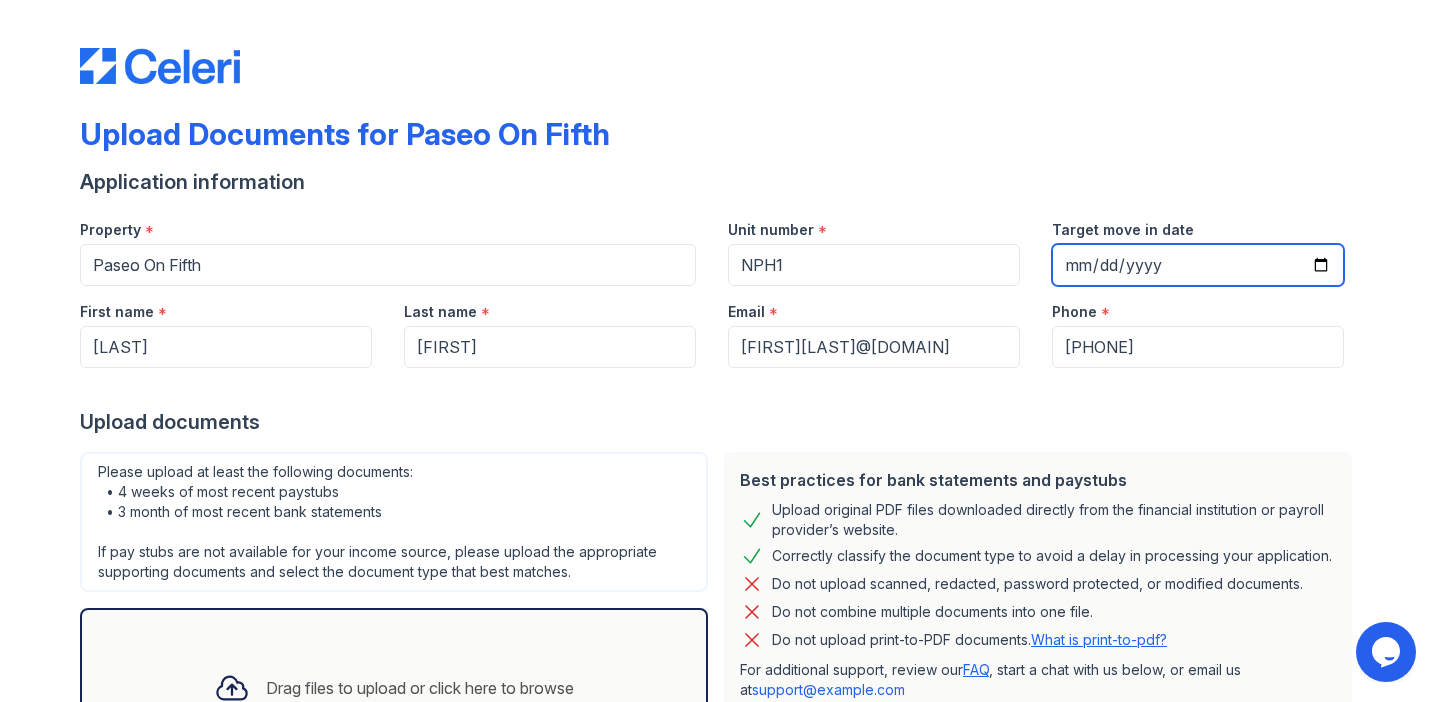 click on "Target move in date" at bounding box center (1198, 265) 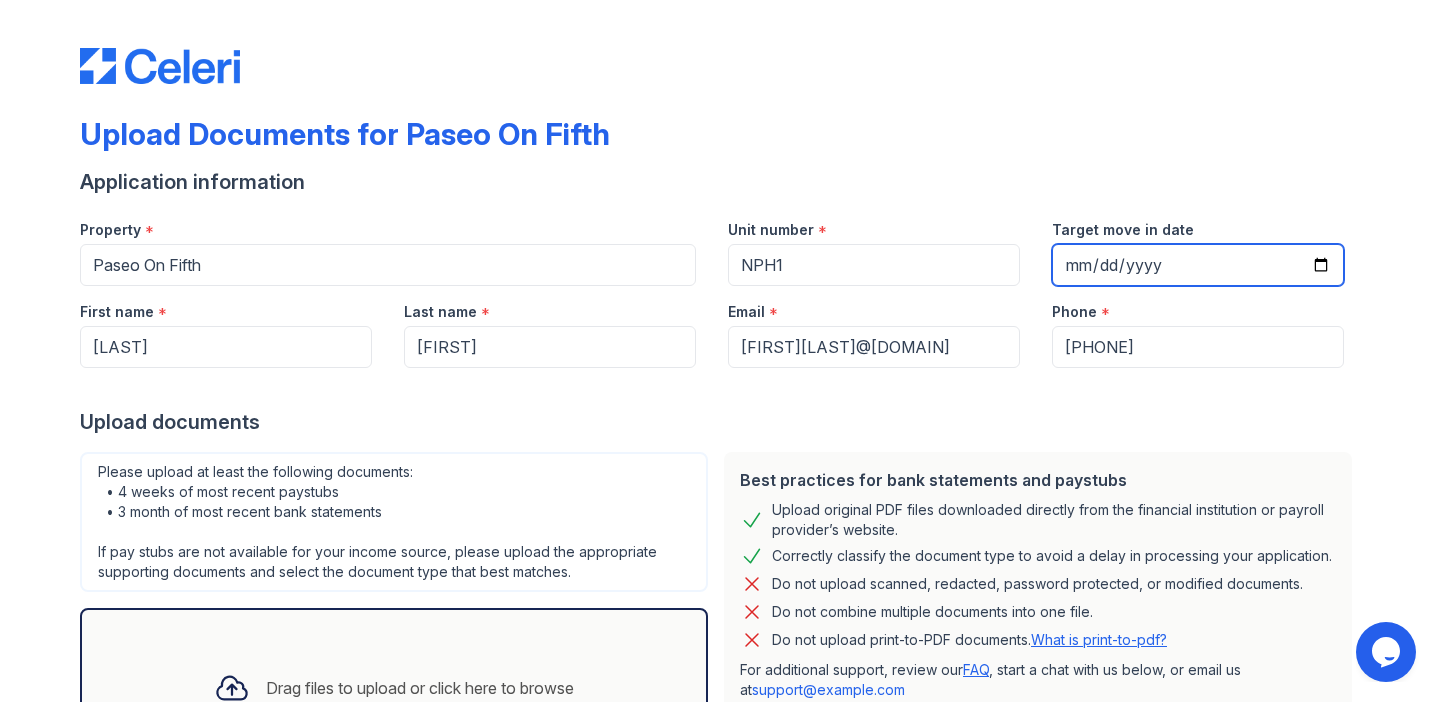 click on "Target move in date" at bounding box center [1198, 265] 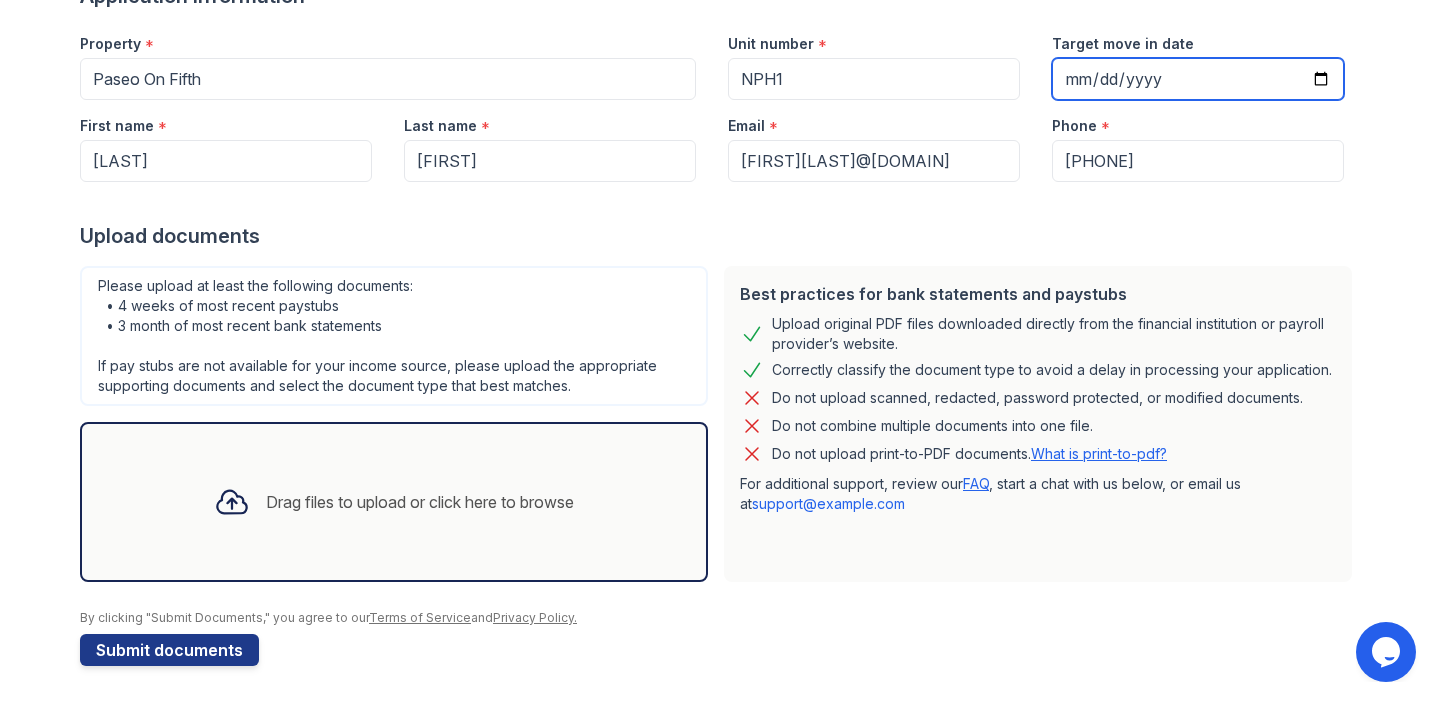 scroll, scrollTop: 190, scrollLeft: 0, axis: vertical 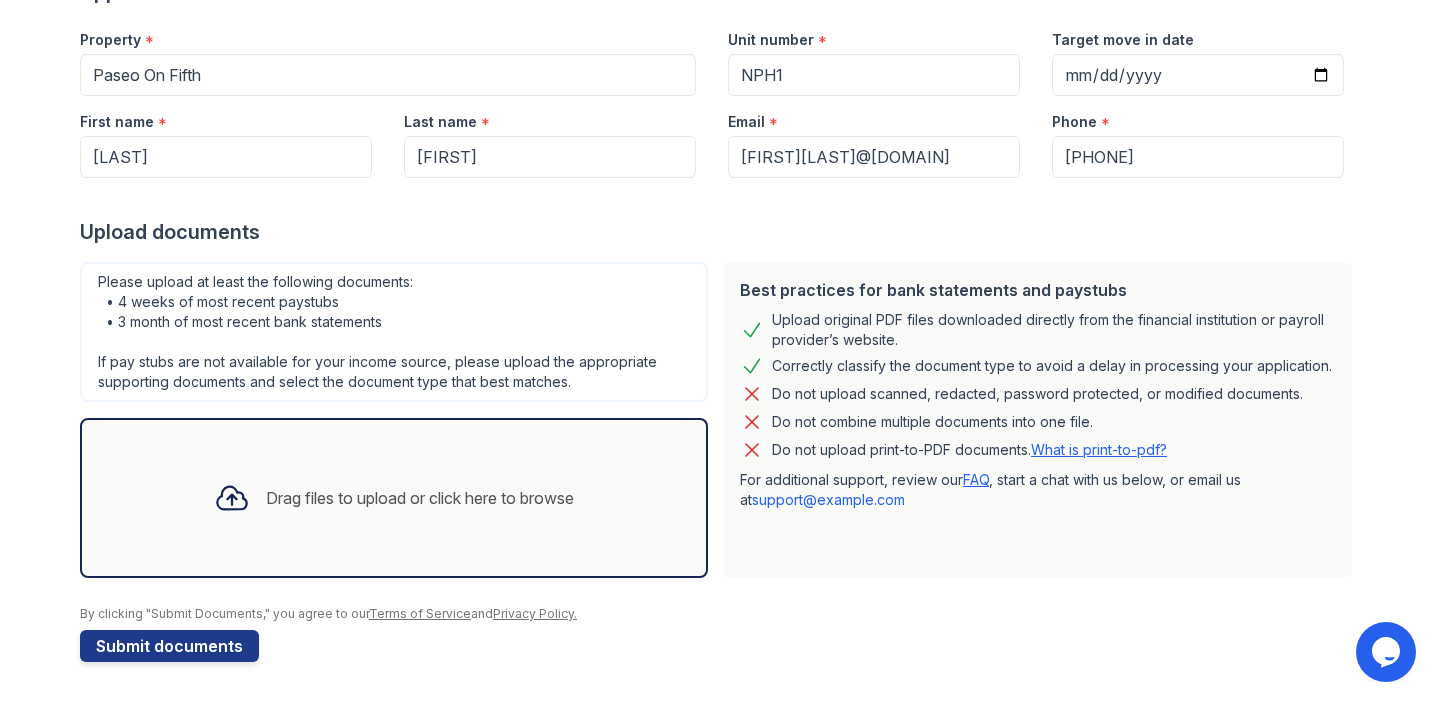 click on "Drag files to upload or click here to browse" at bounding box center [420, 498] 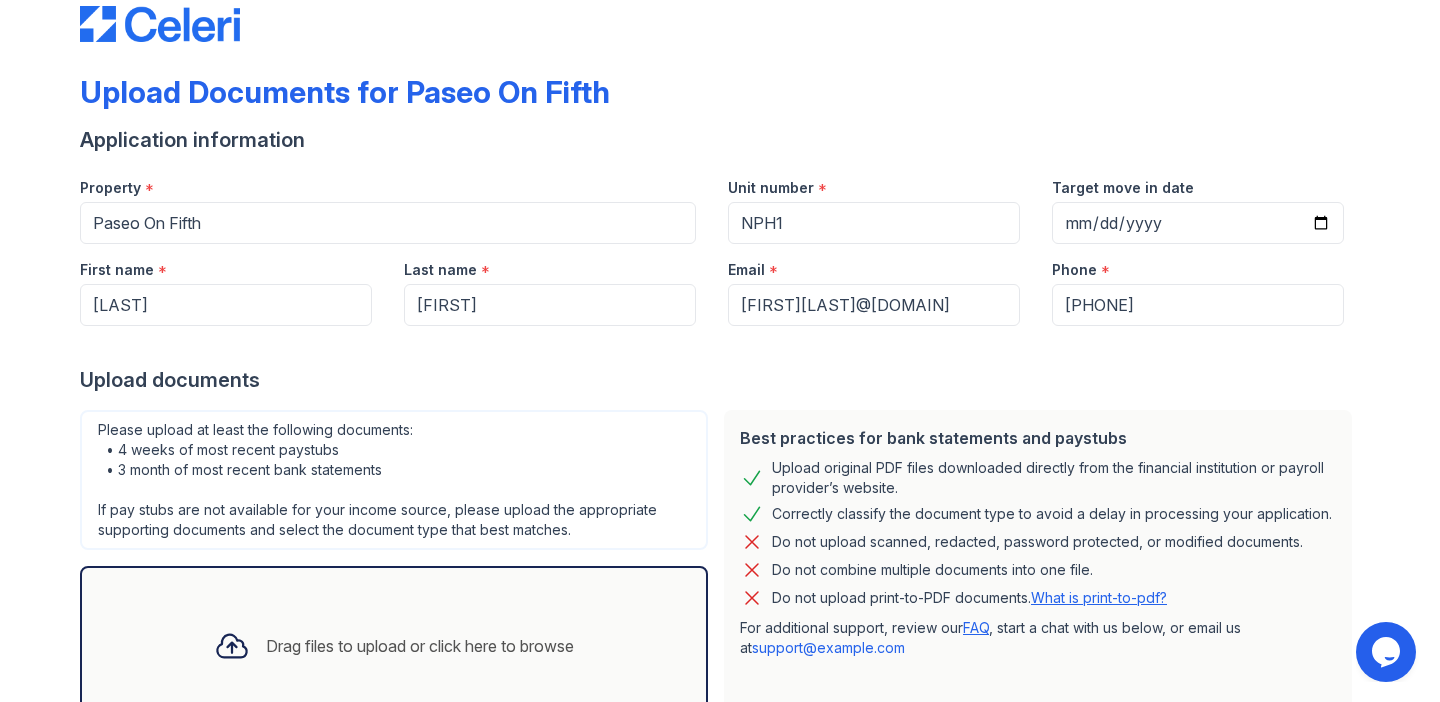 scroll, scrollTop: 0, scrollLeft: 0, axis: both 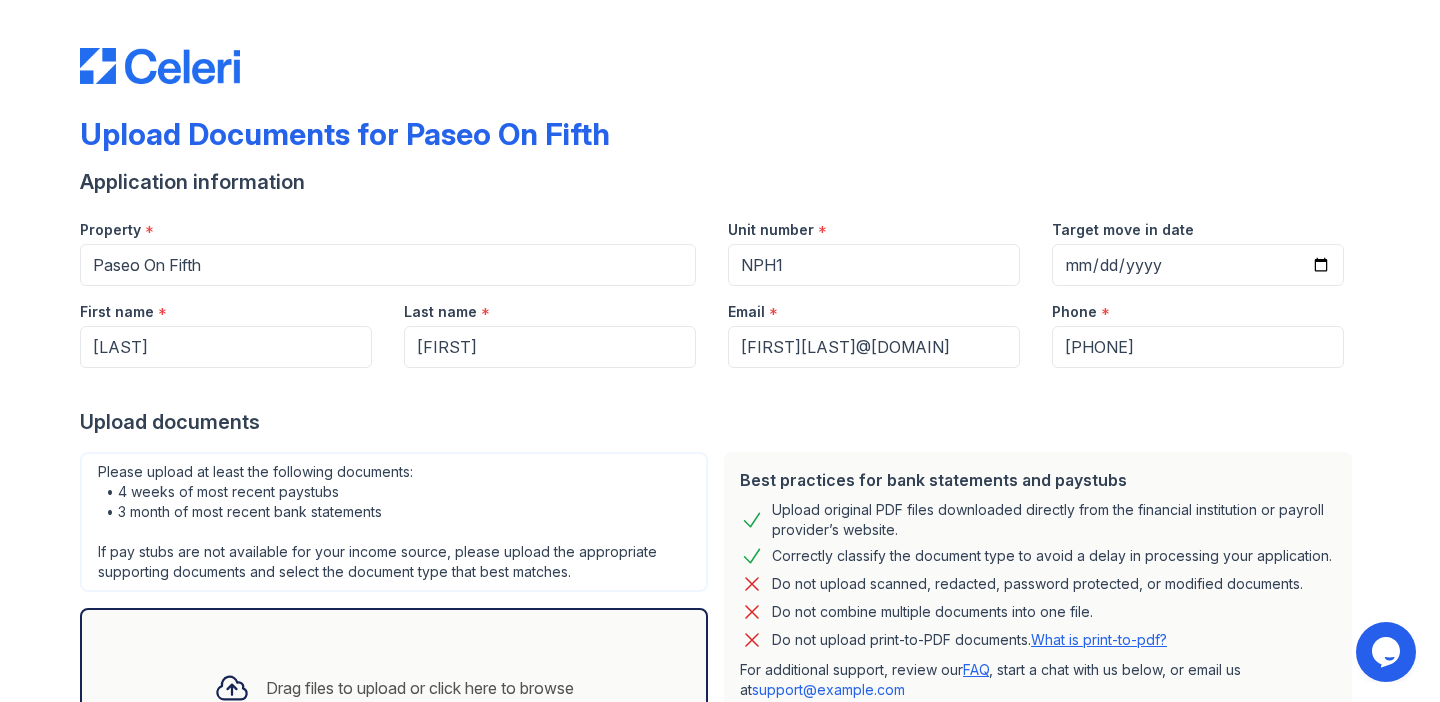 click on "Drag files to upload or click here to browse" at bounding box center [394, 688] 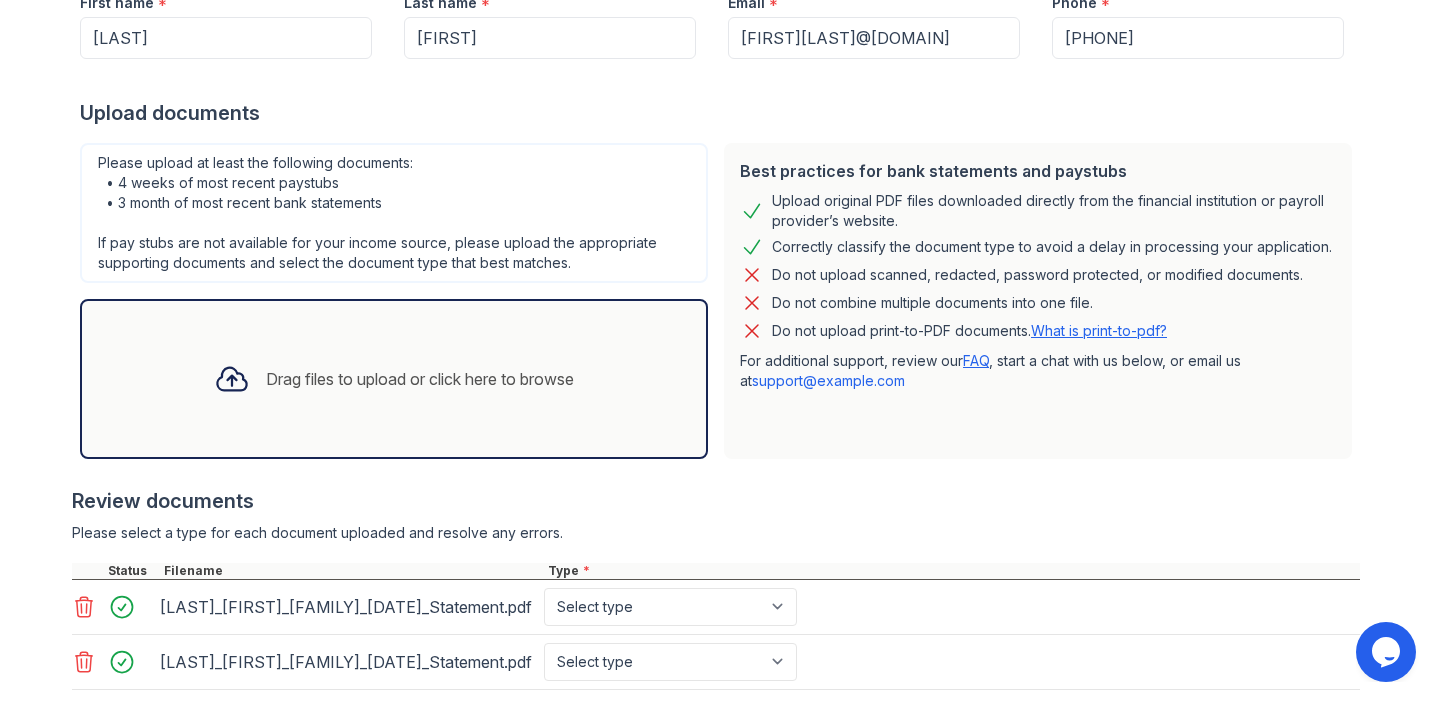 scroll, scrollTop: 310, scrollLeft: 0, axis: vertical 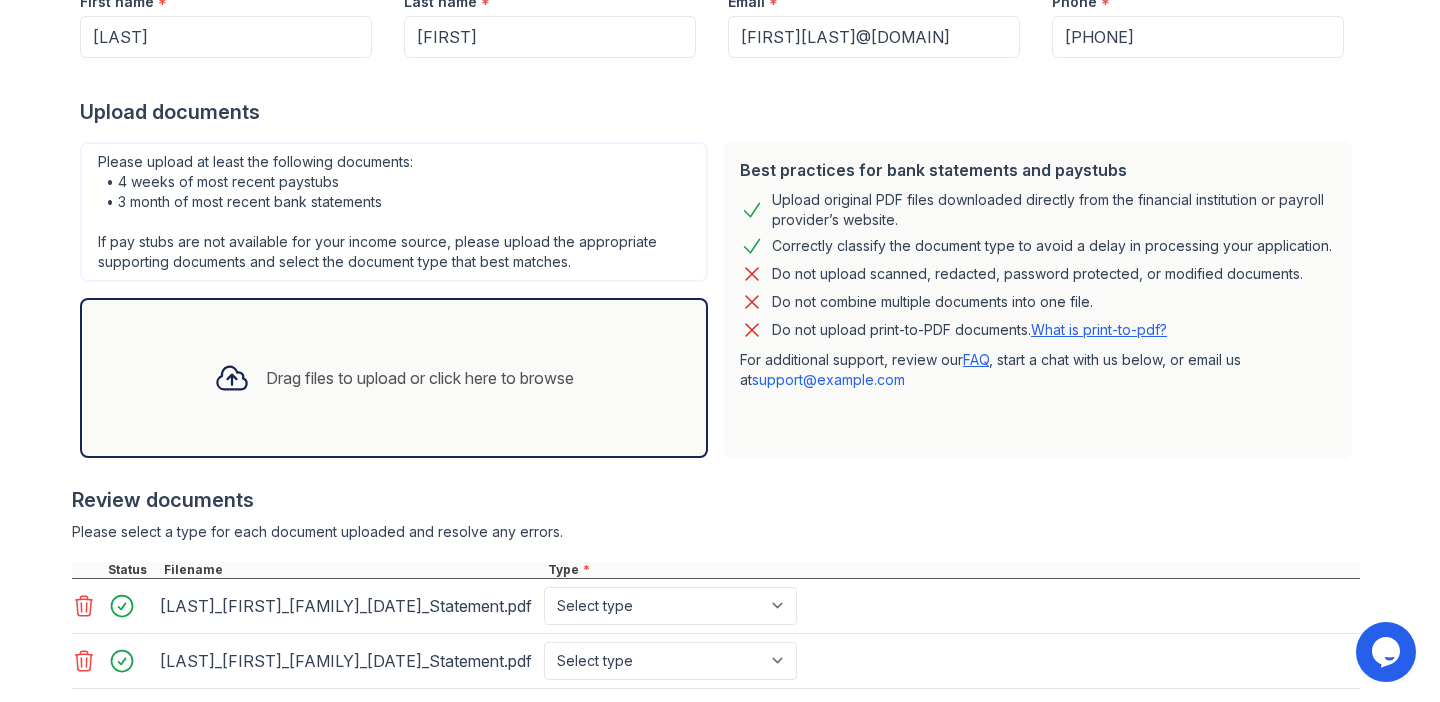 click on "Drag files to upload or click here to browse" at bounding box center (394, 378) 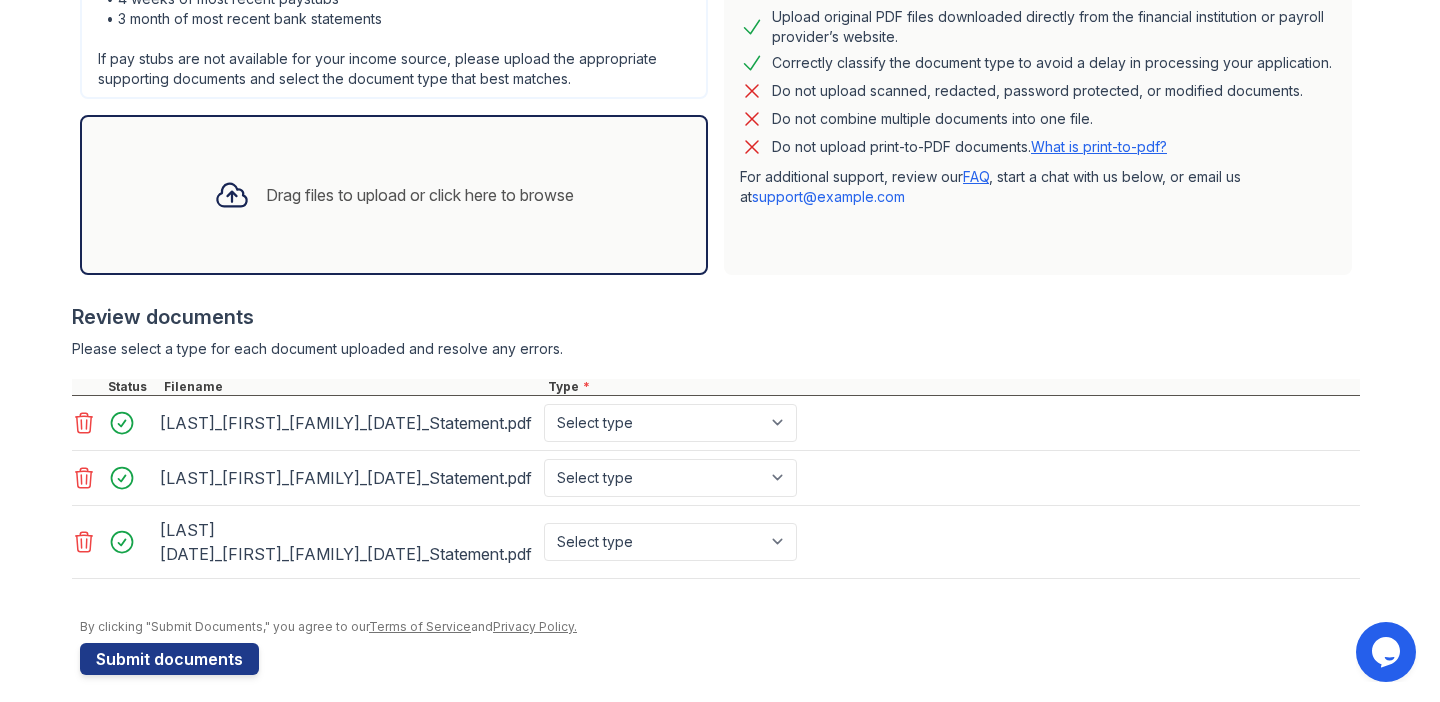 scroll, scrollTop: 506, scrollLeft: 0, axis: vertical 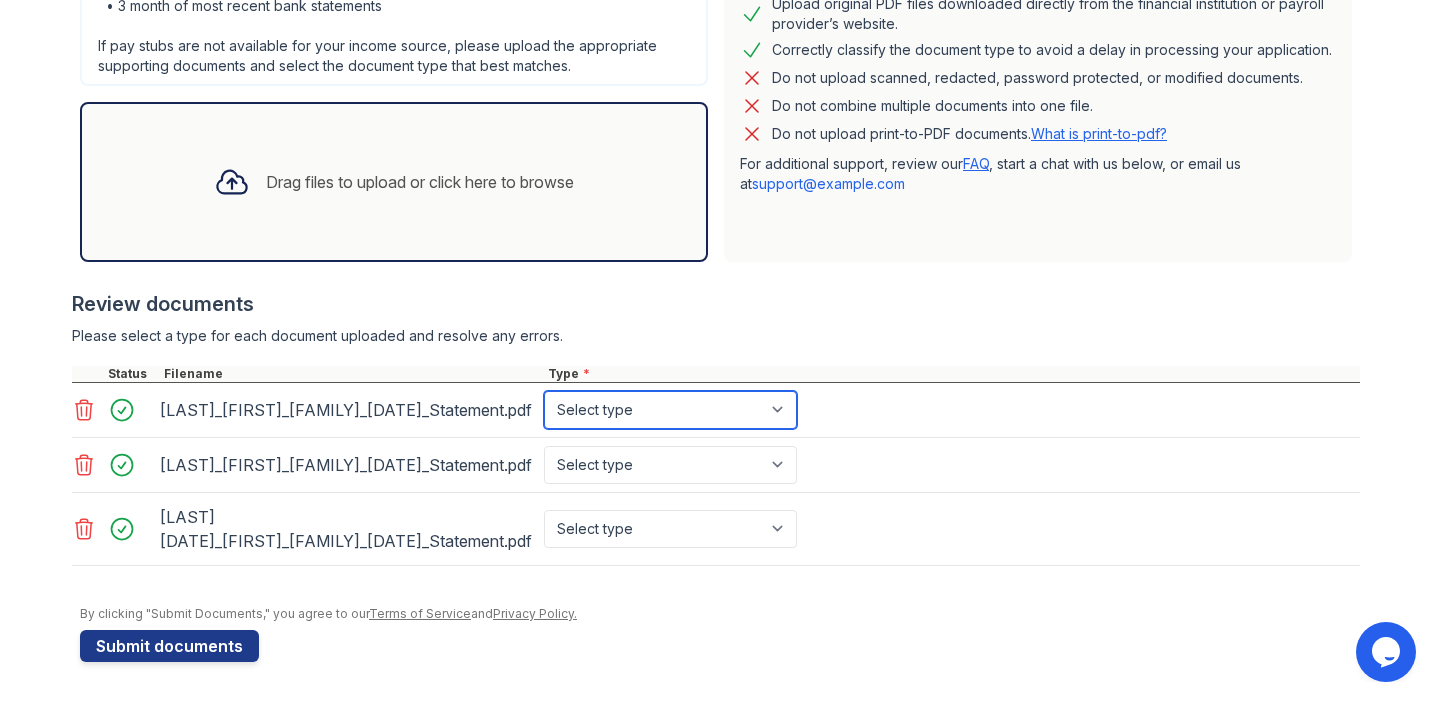 click on "Select type
Paystub
Bank Statement
Offer Letter
Tax Documents
Benefit Award Letter
Investment Account Statement
Other" at bounding box center (670, 410) 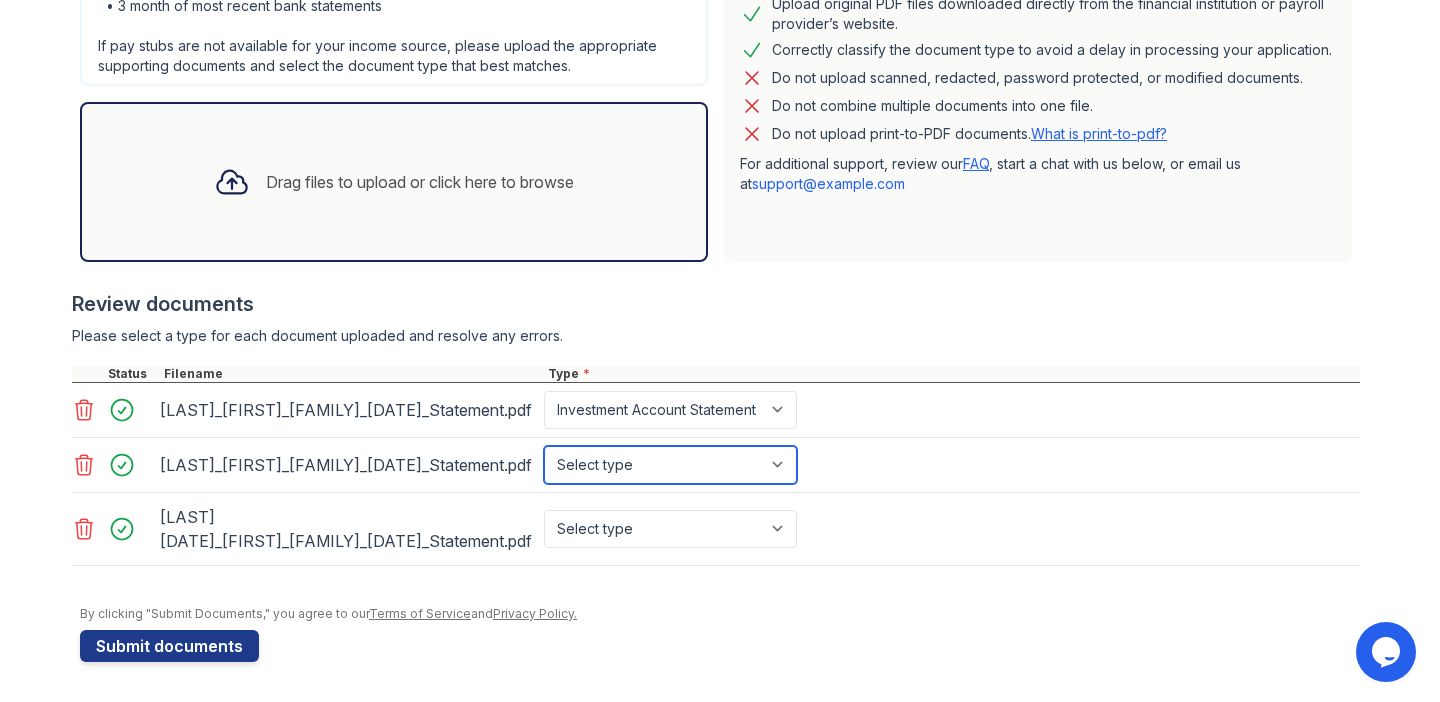 click on "Select type
Paystub
Bank Statement
Offer Letter
Tax Documents
Benefit Award Letter
Investment Account Statement
Other" at bounding box center (670, 465) 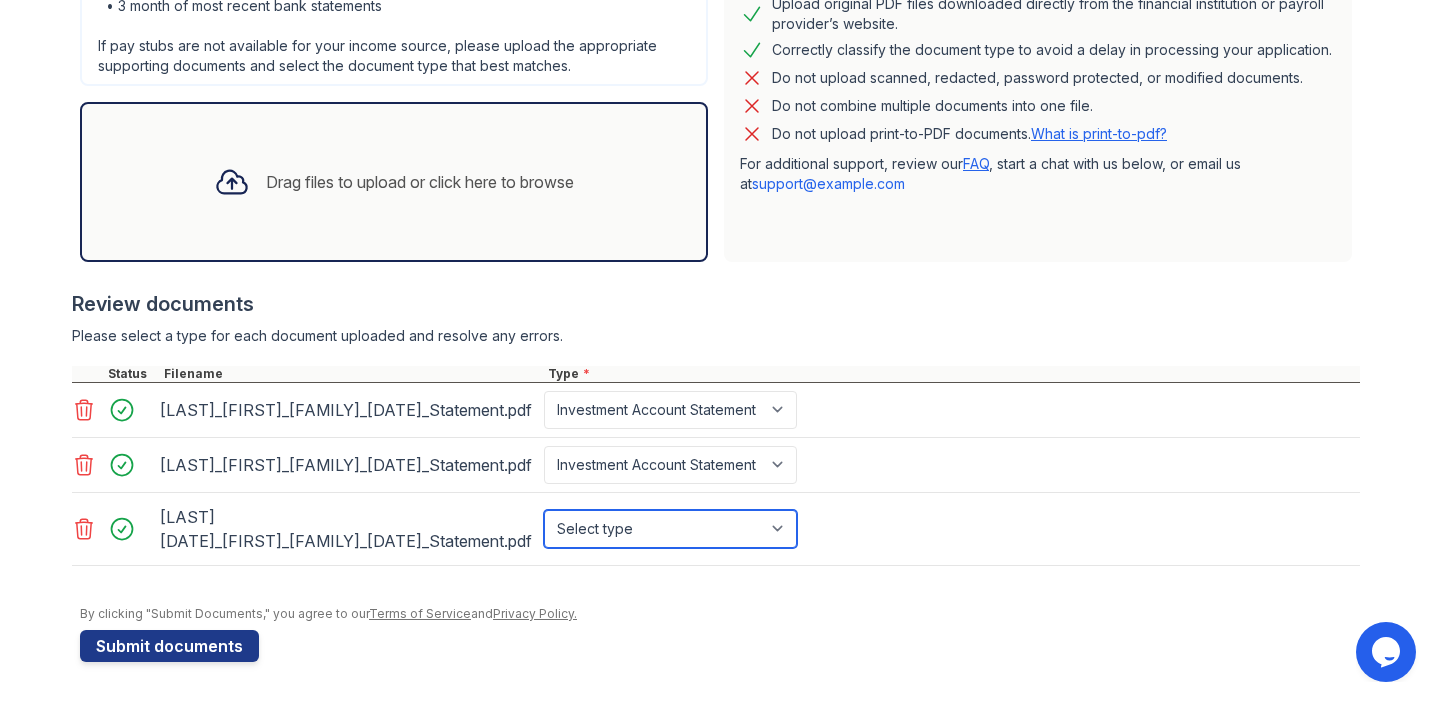 click on "Select type
Paystub
Bank Statement
Offer Letter
Tax Documents
Benefit Award Letter
Investment Account Statement
Other" at bounding box center (670, 529) 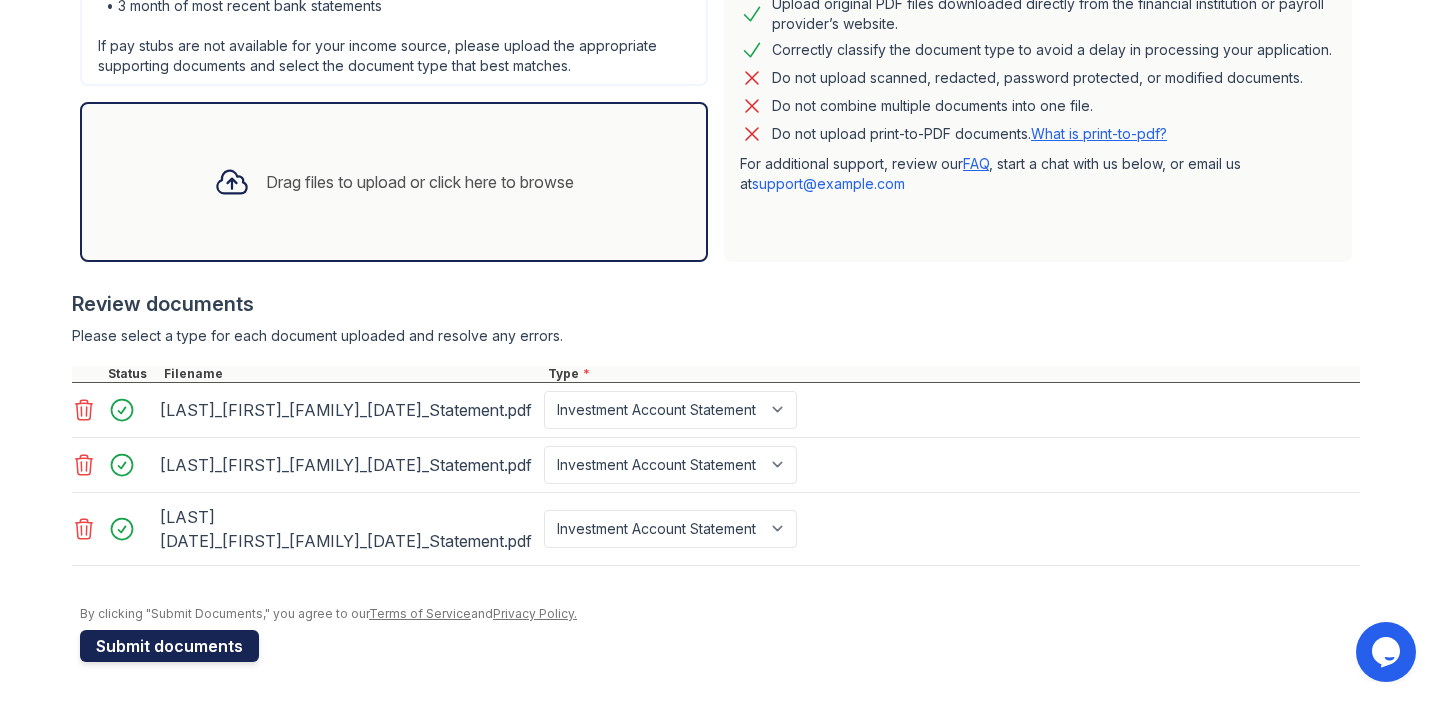 click on "Submit documents" at bounding box center [169, 646] 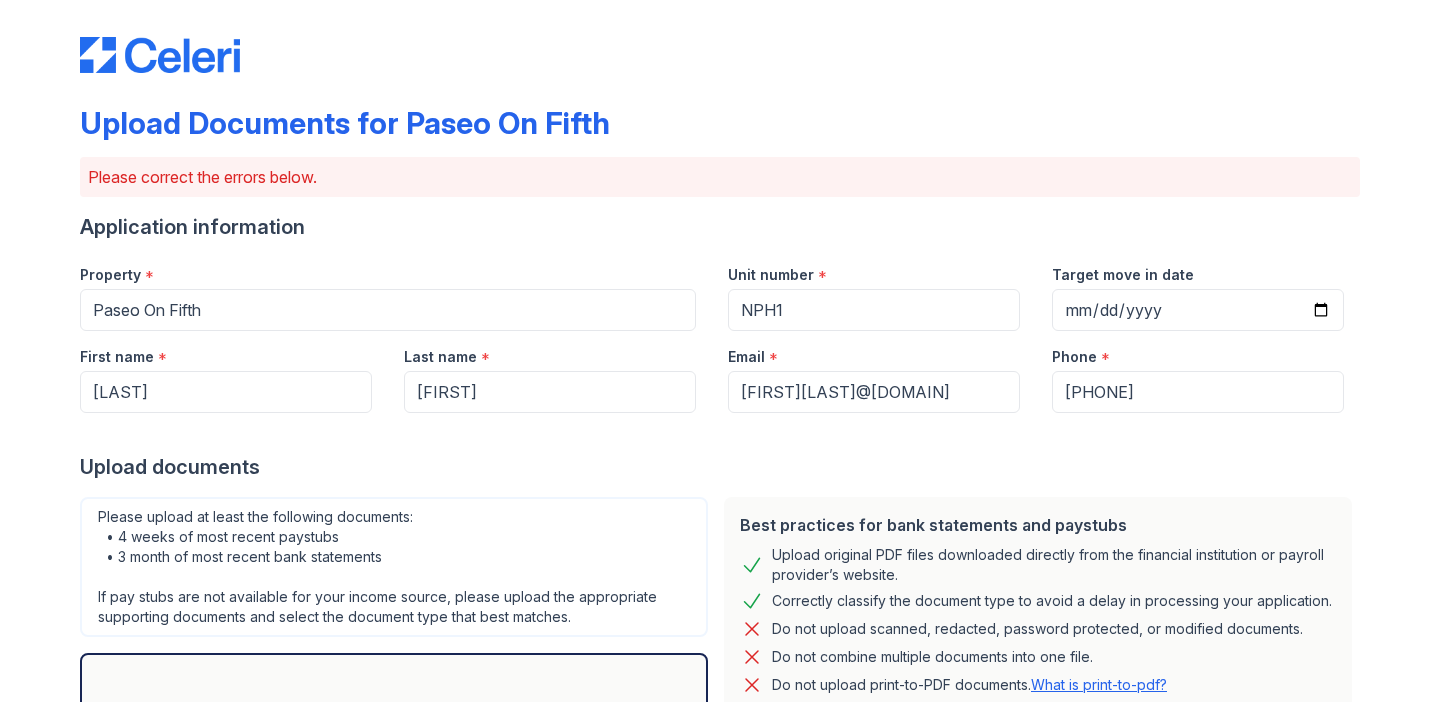 scroll, scrollTop: 0, scrollLeft: 0, axis: both 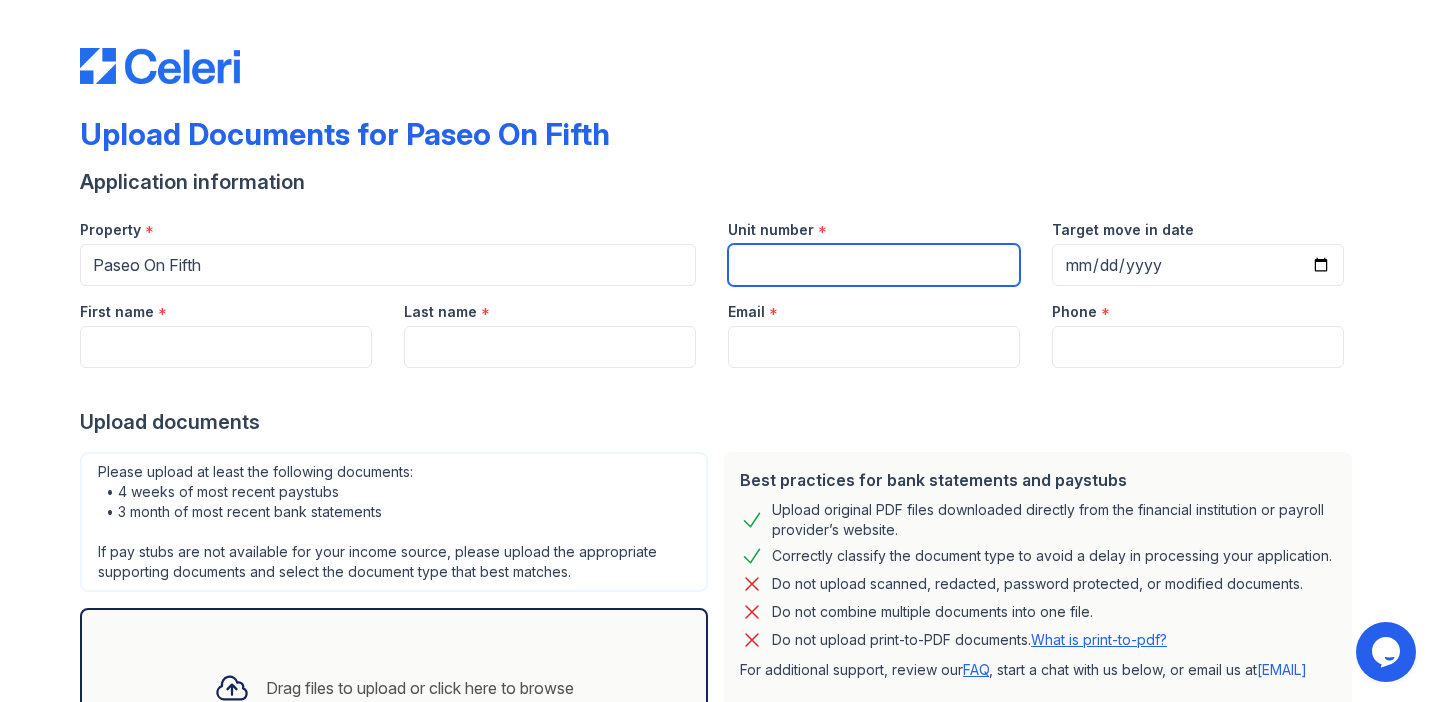 click on "Unit number" at bounding box center [874, 265] 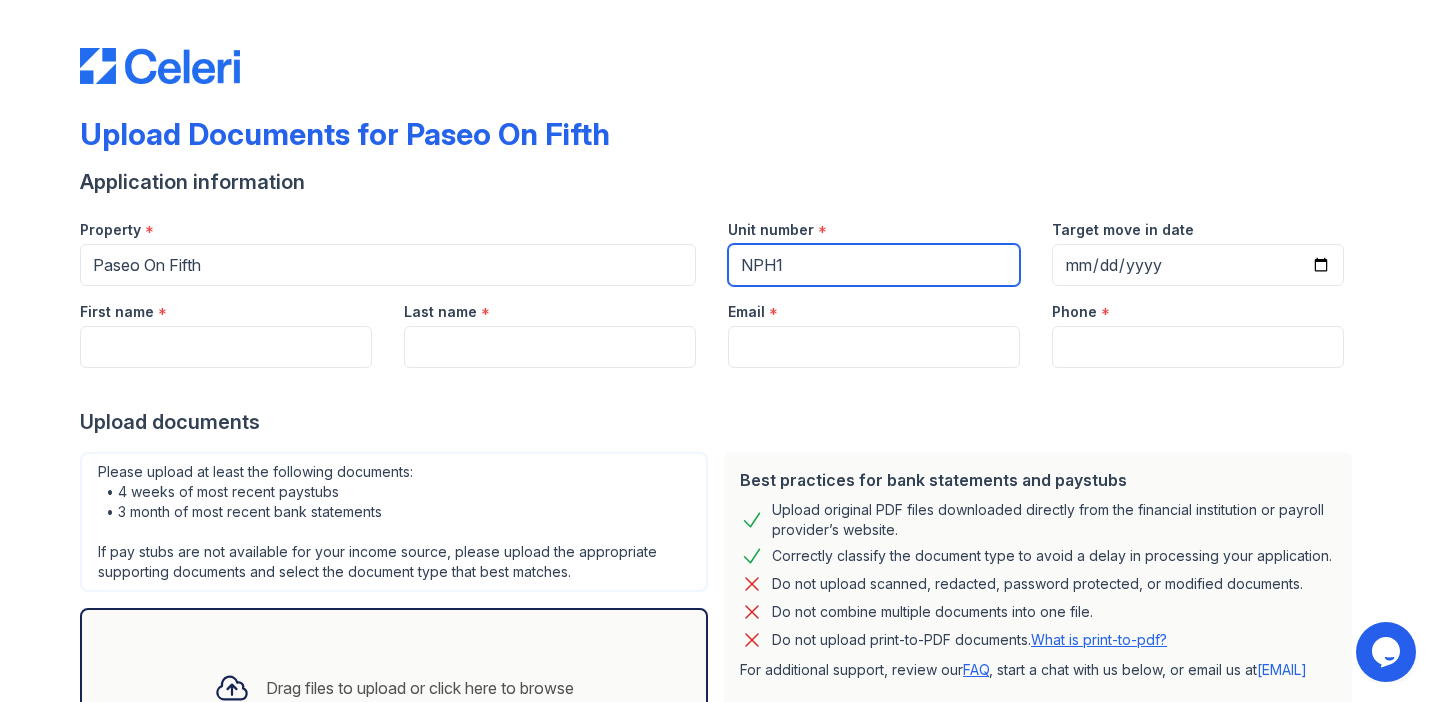 type on "NPH1" 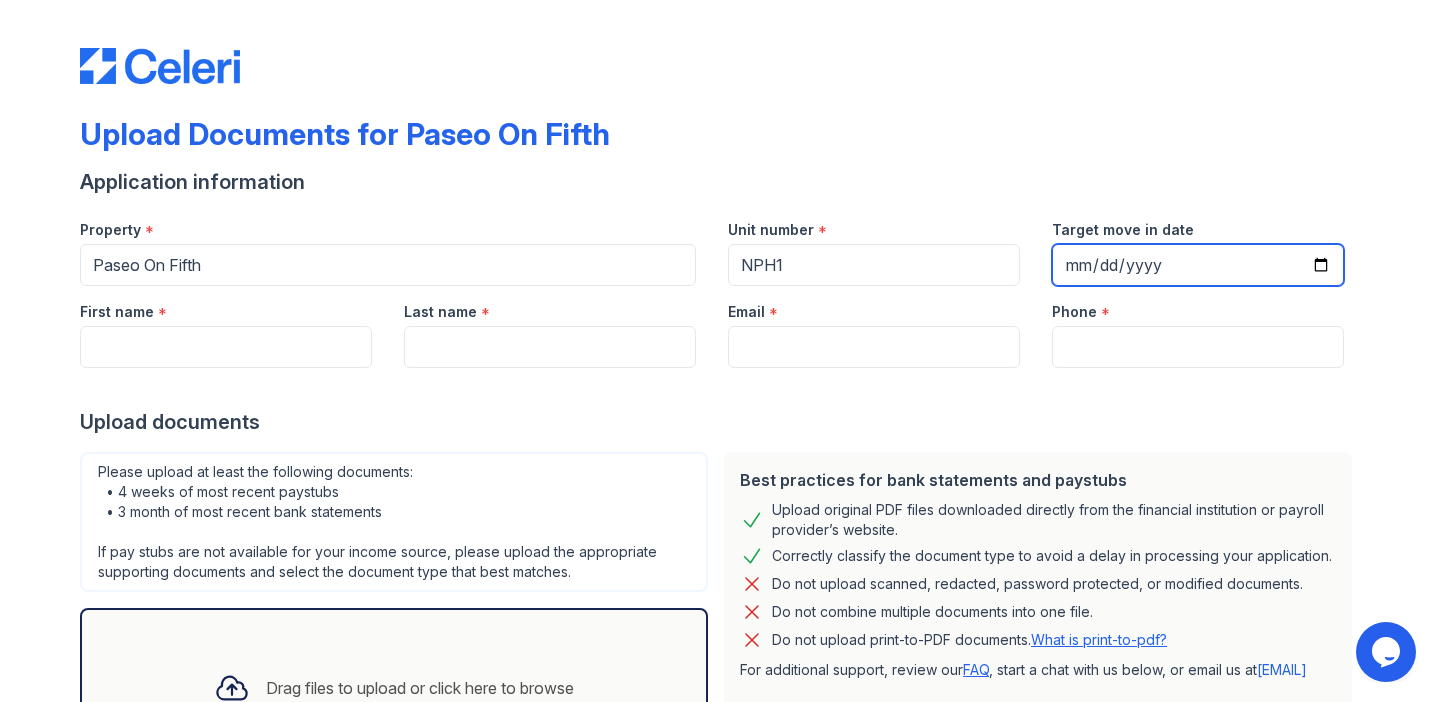click on "Target move in date" at bounding box center [1198, 265] 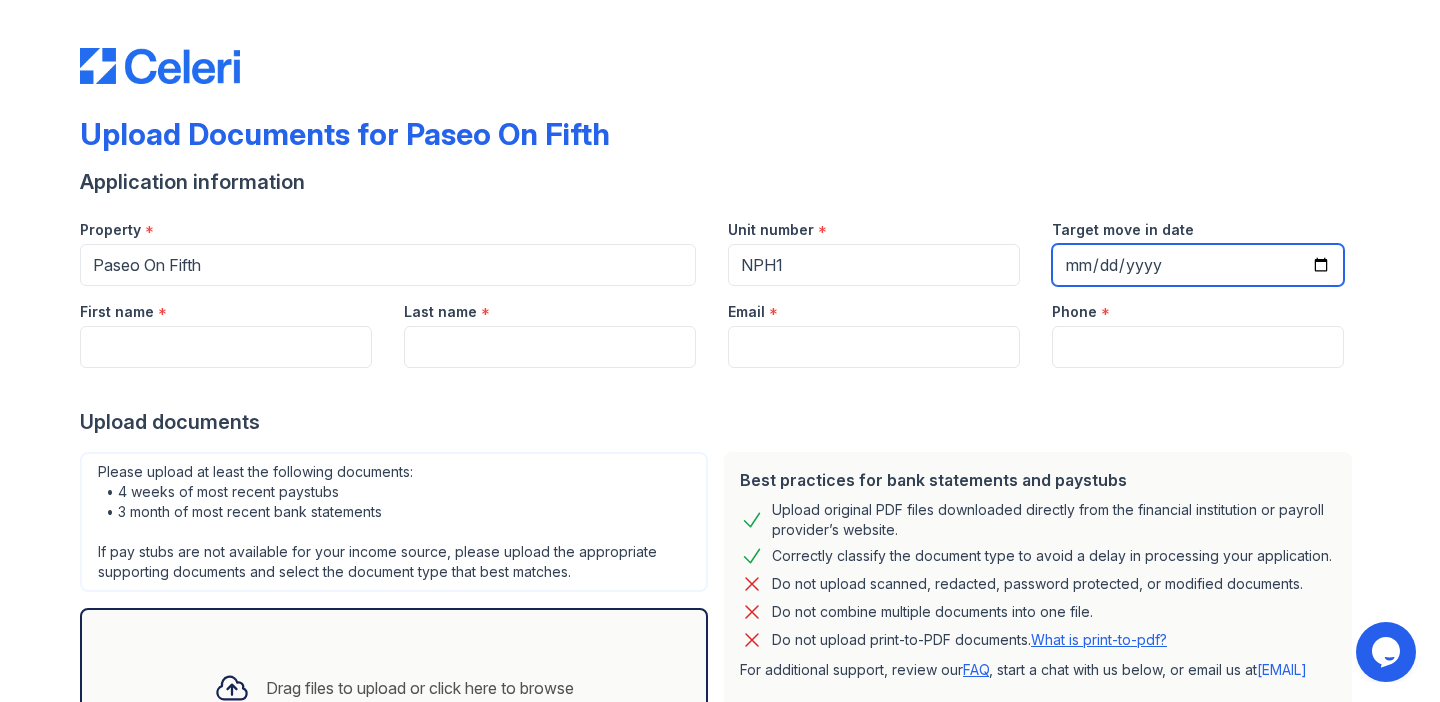type on "[DATE]" 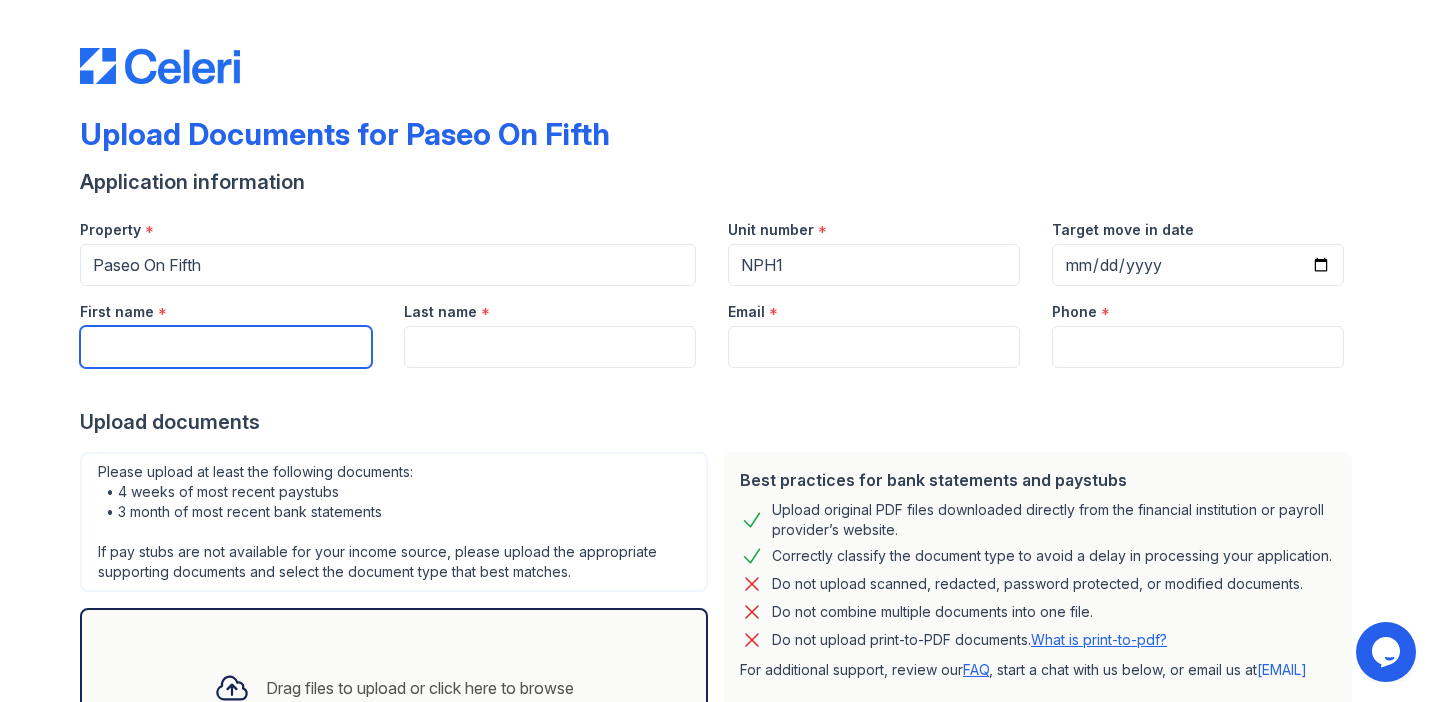click on "First name" at bounding box center [226, 347] 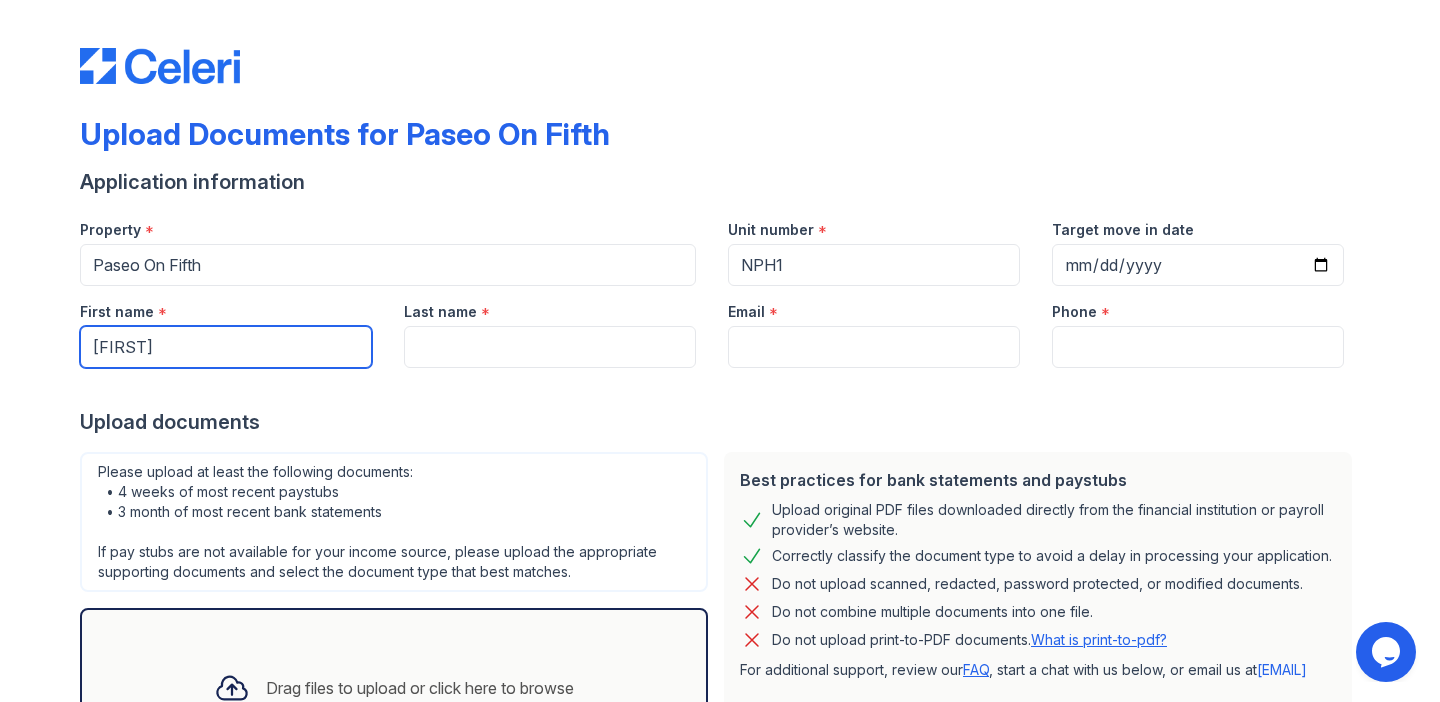 type on "[FIRST]" 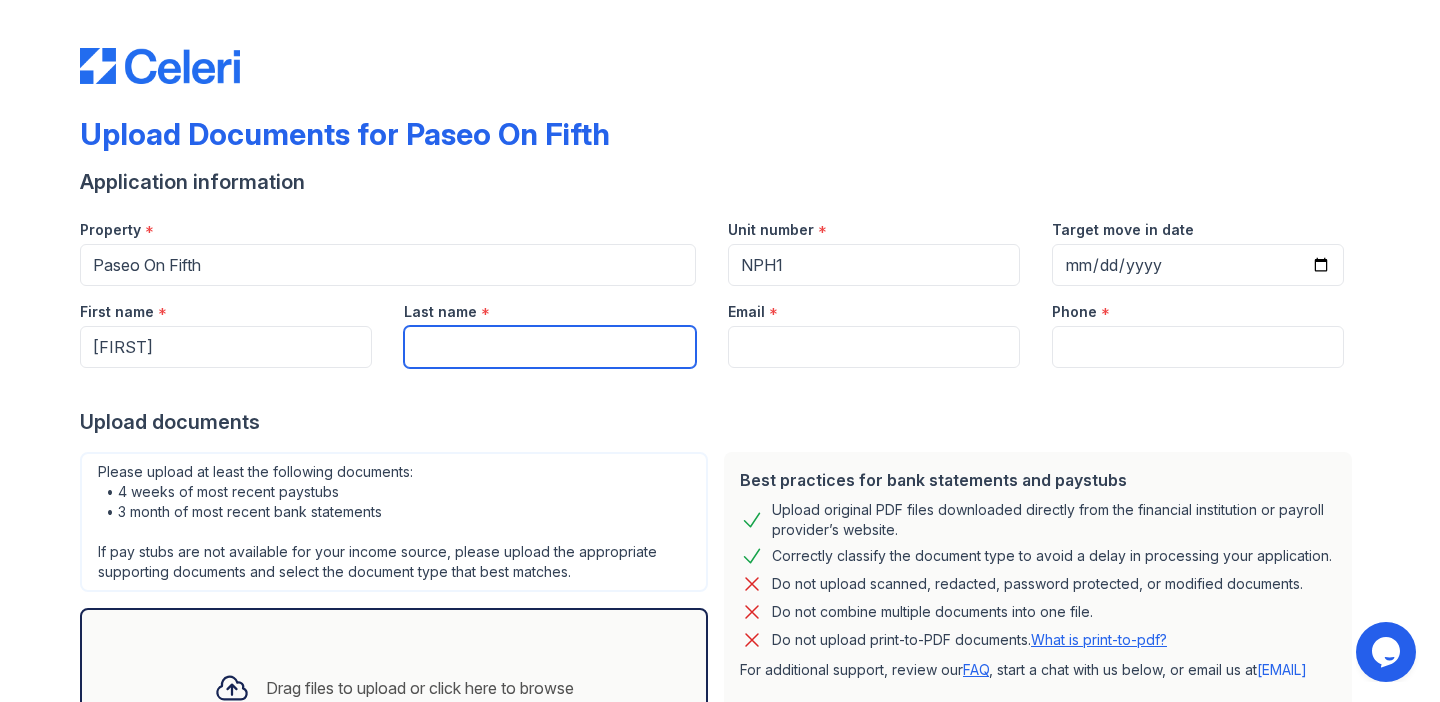 click on "Last name" at bounding box center (550, 347) 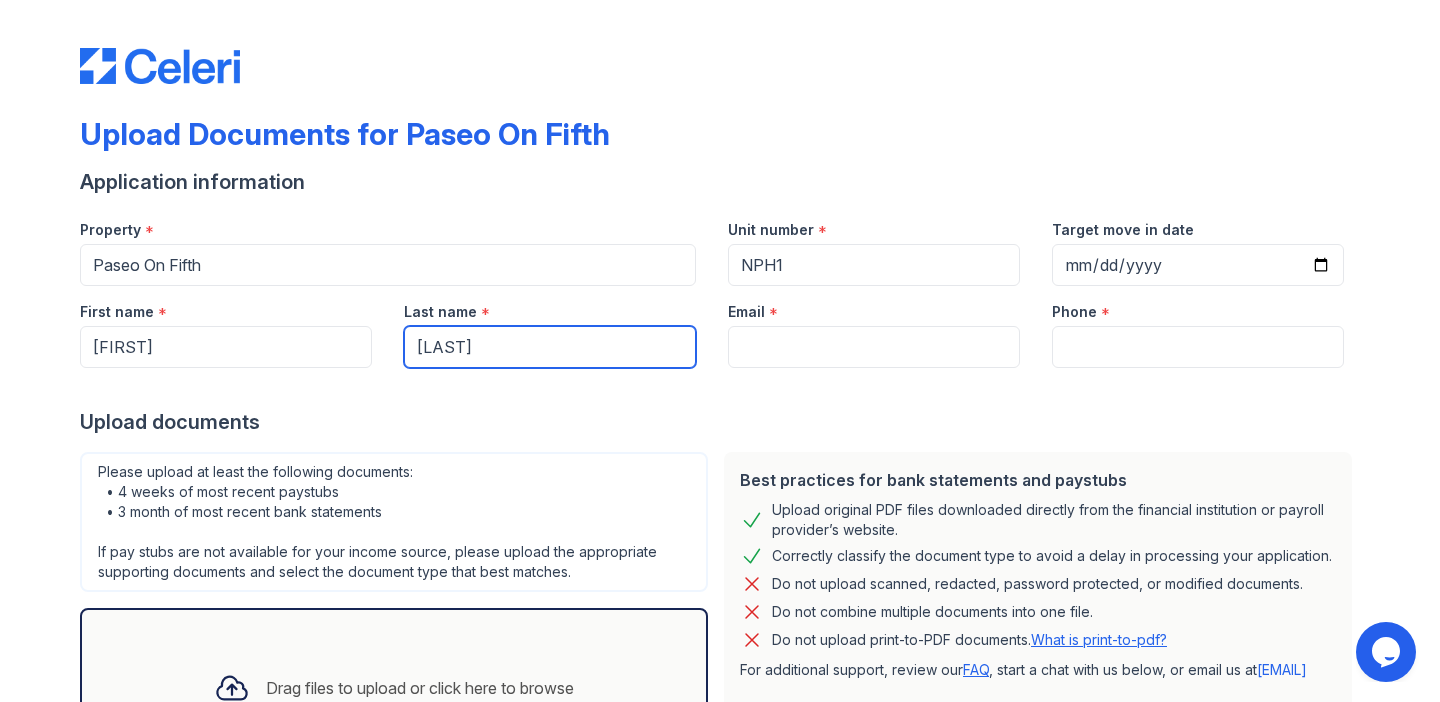 type on "[LAST]" 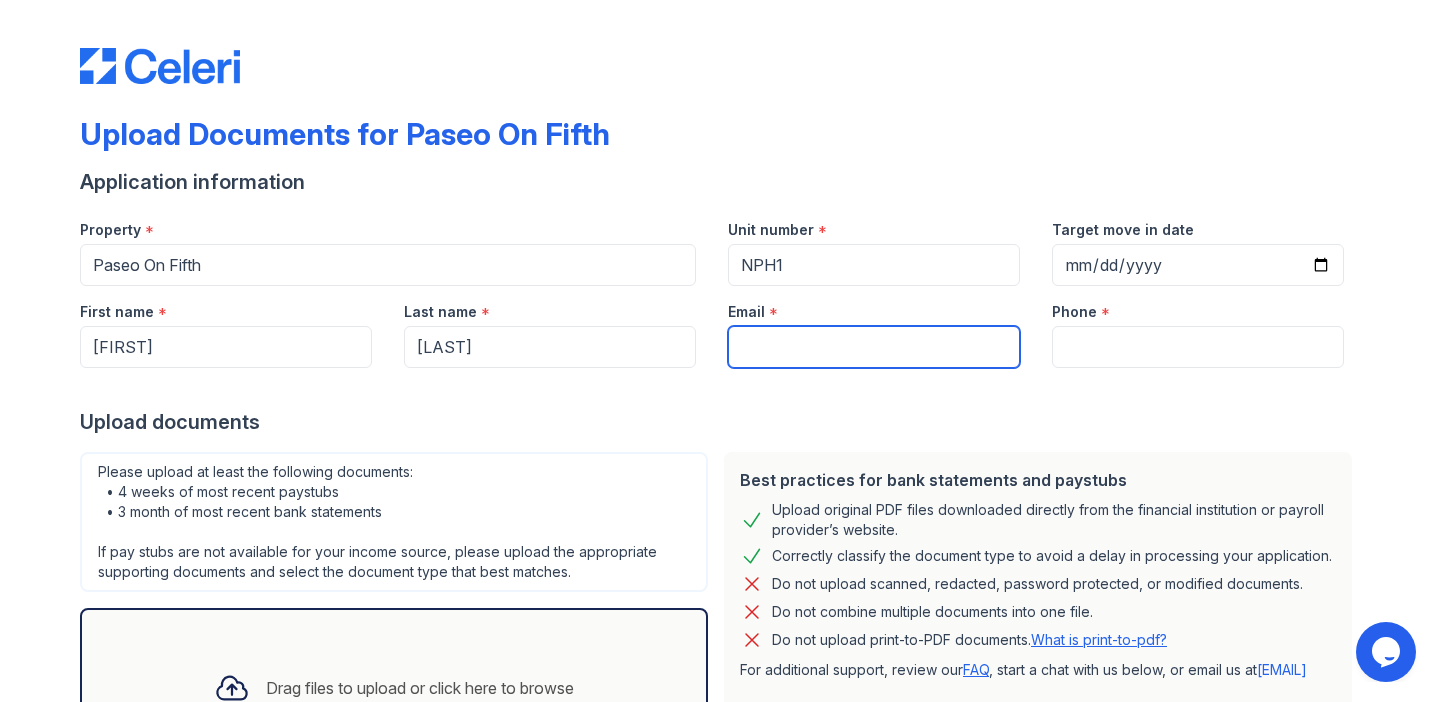 click on "Email" at bounding box center [874, 347] 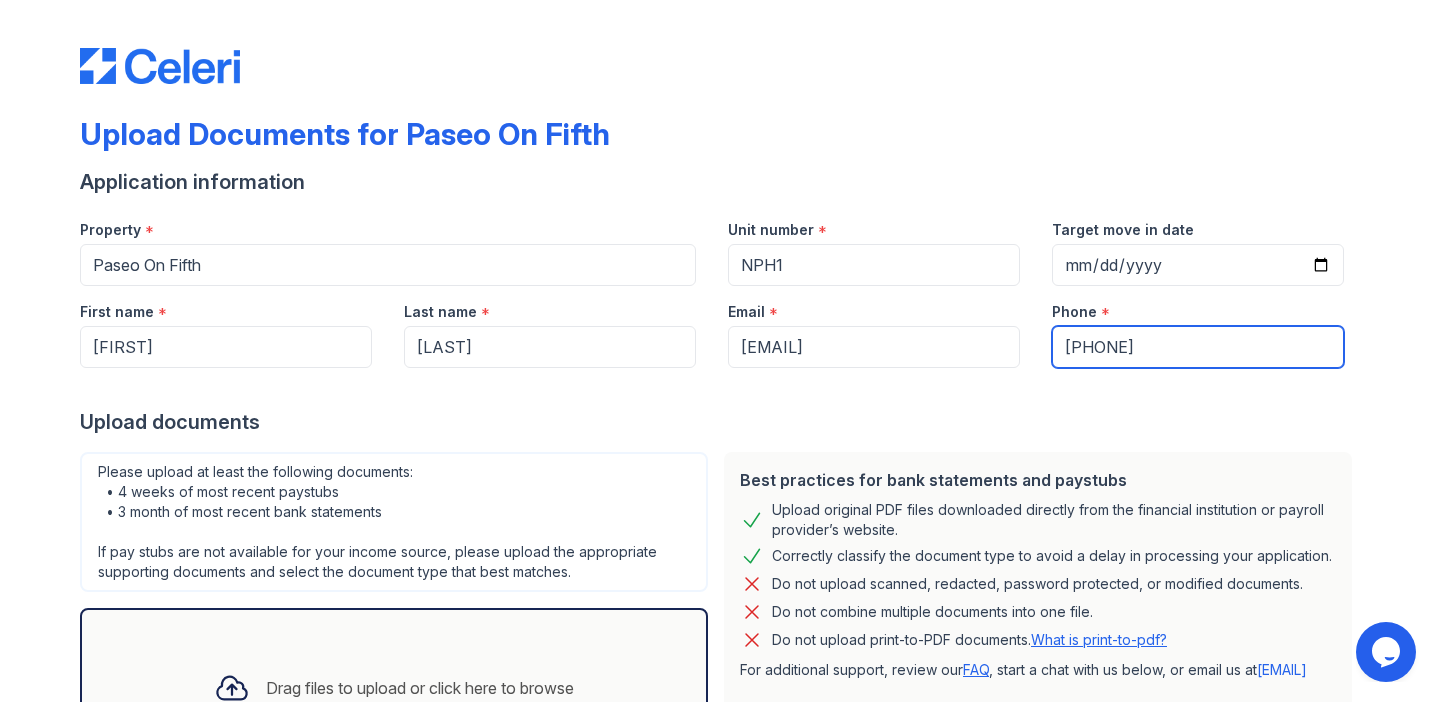 click on "[PHONE]" at bounding box center [1198, 347] 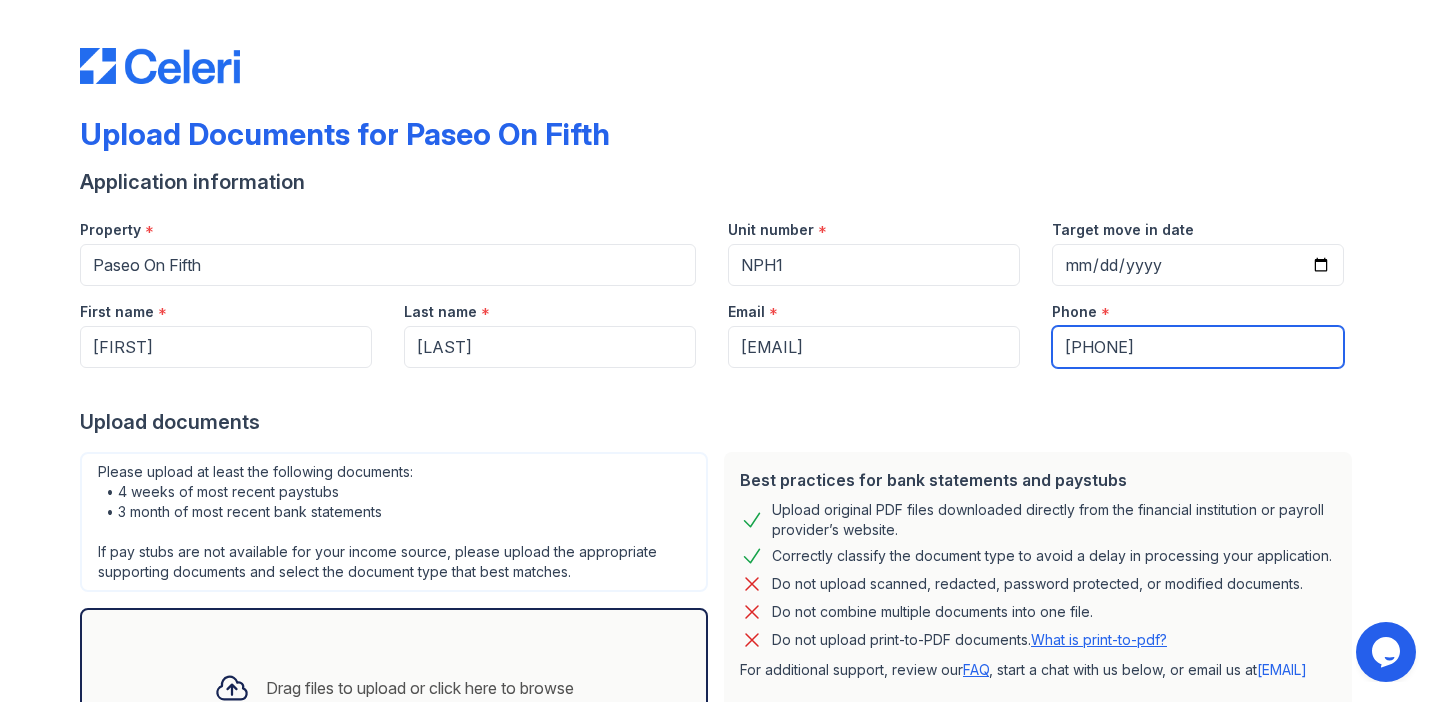 click on "[PHONE]" at bounding box center (1198, 347) 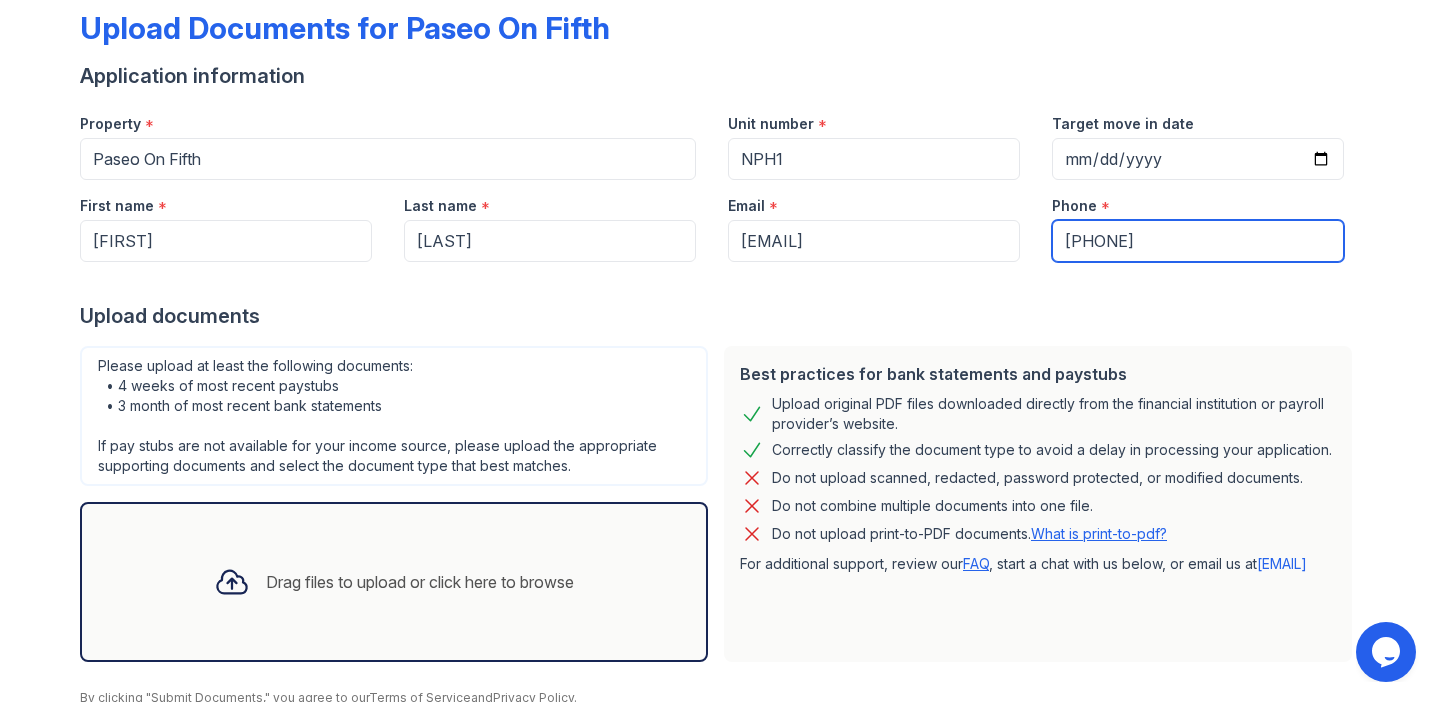 scroll, scrollTop: 126, scrollLeft: 0, axis: vertical 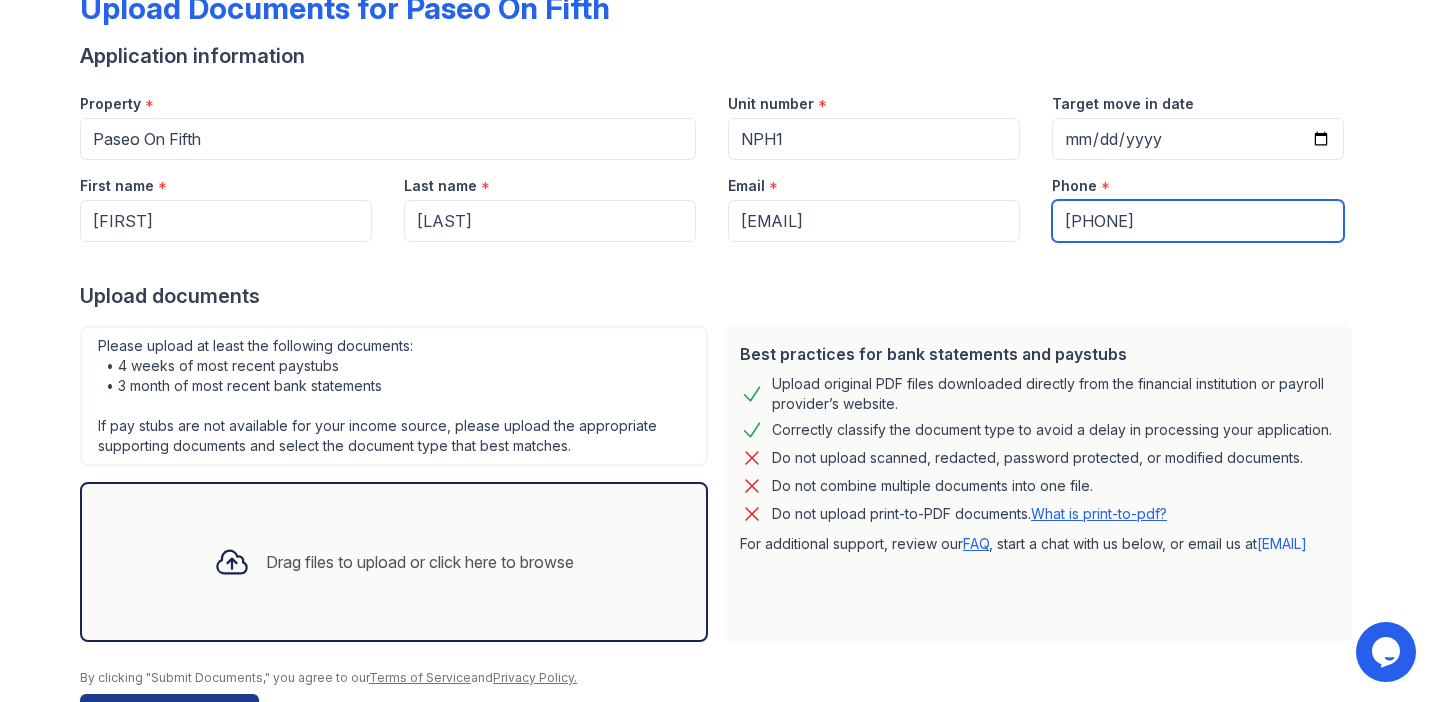 type on "[PHONE]" 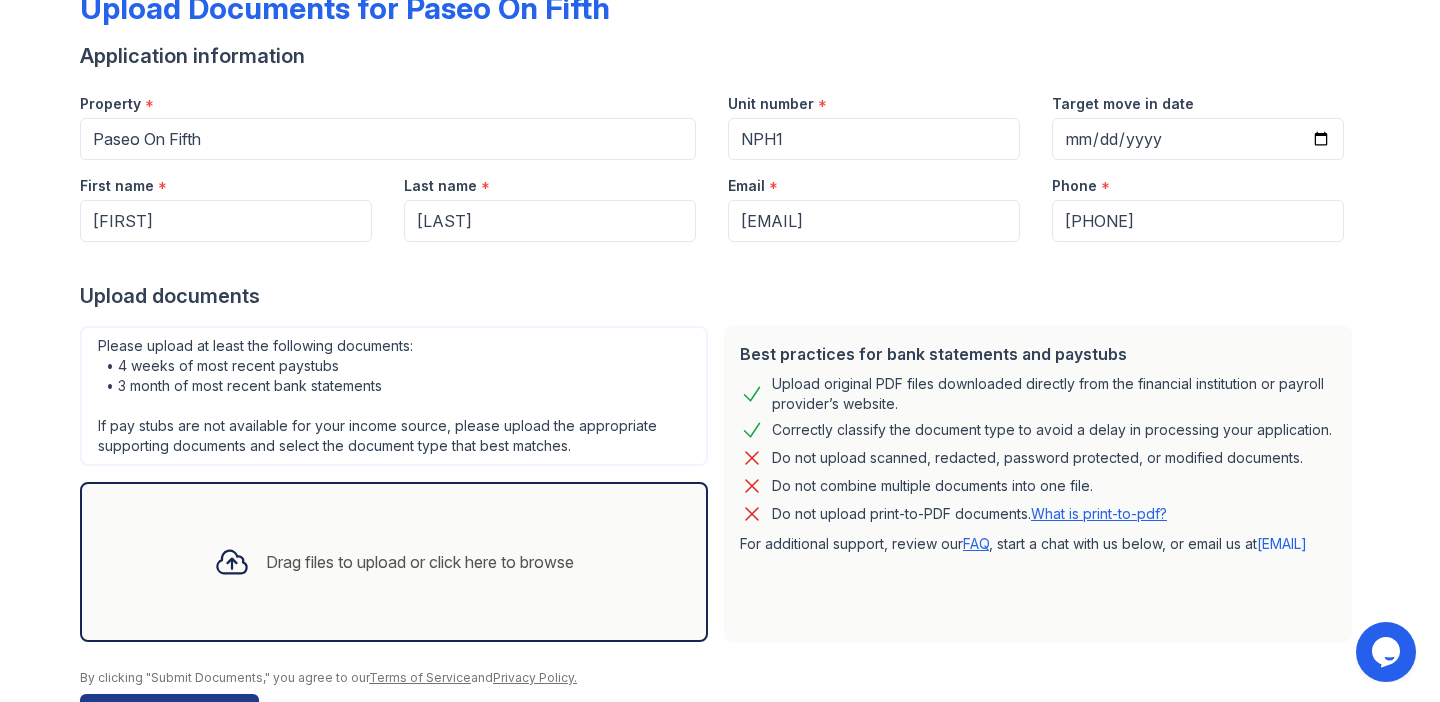 click on "Drag files to upload or click here to browse" at bounding box center [420, 562] 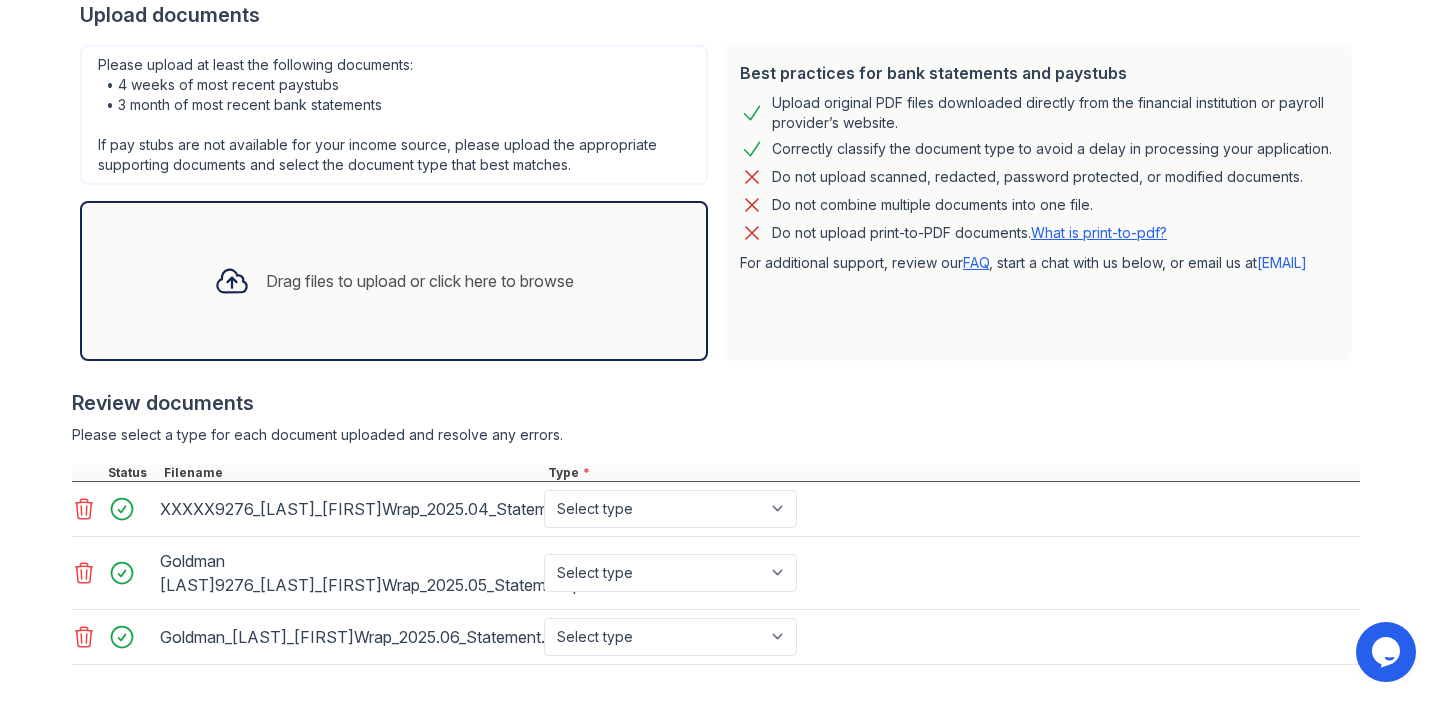 scroll, scrollTop: 466, scrollLeft: 0, axis: vertical 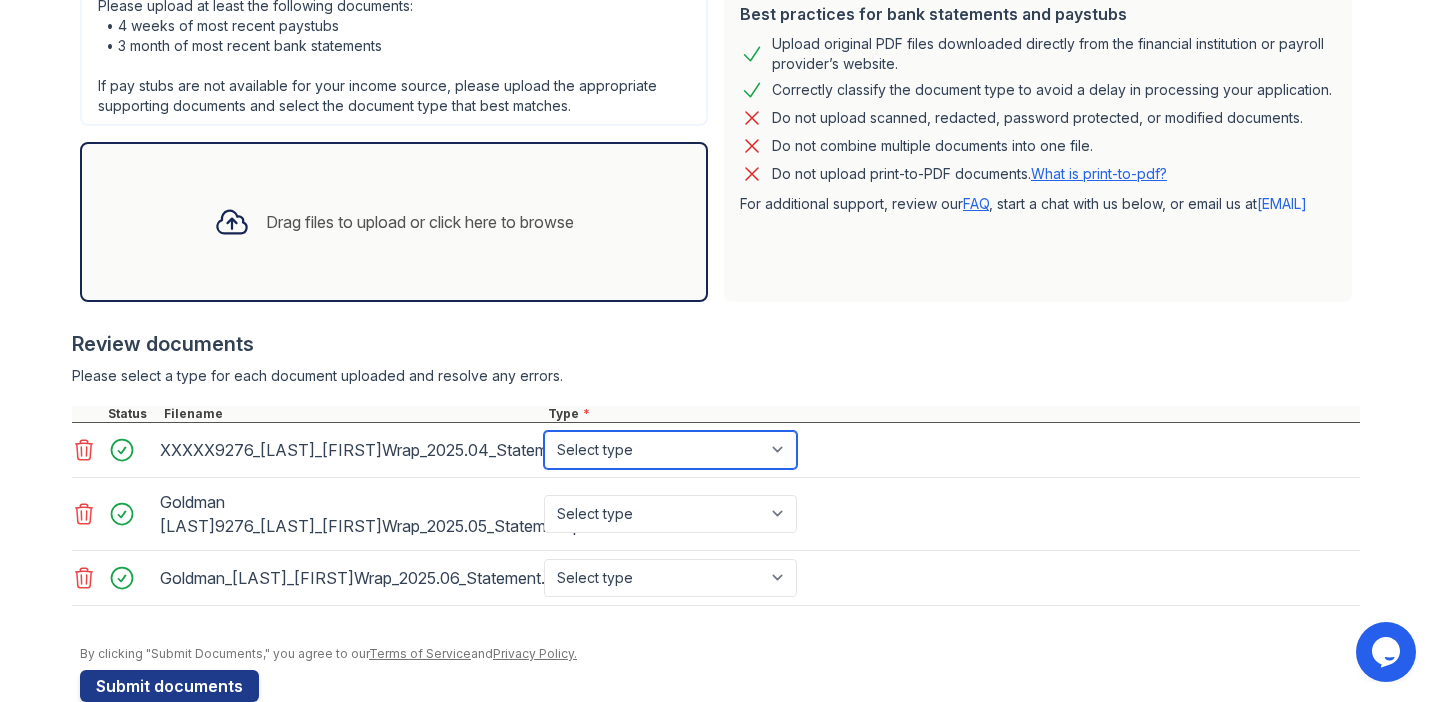 click on "Select type
Paystub
Bank Statement
Offer Letter
Tax Documents
Benefit Award Letter
Investment Account Statement
Other" at bounding box center [670, 450] 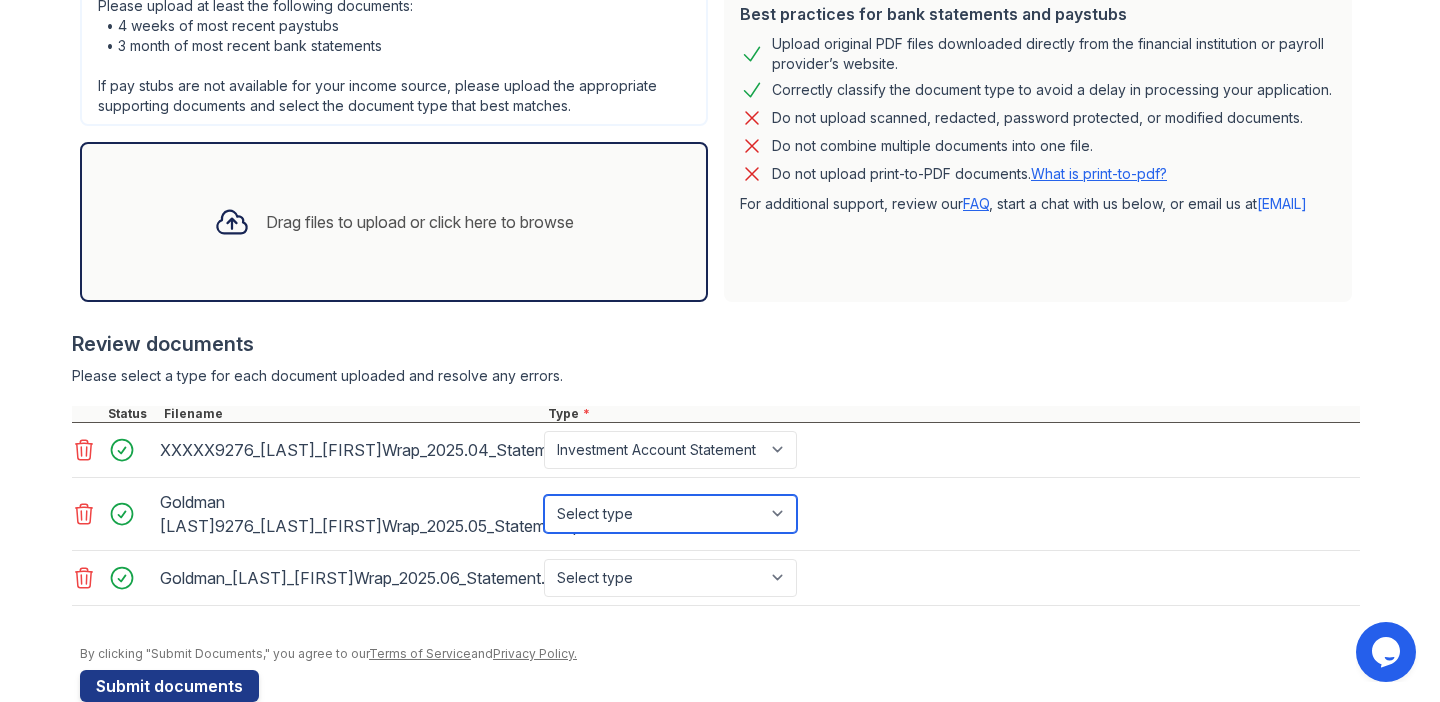 click on "Select type
Paystub
Bank Statement
Offer Letter
Tax Documents
Benefit Award Letter
Investment Account Statement
Other" at bounding box center [670, 514] 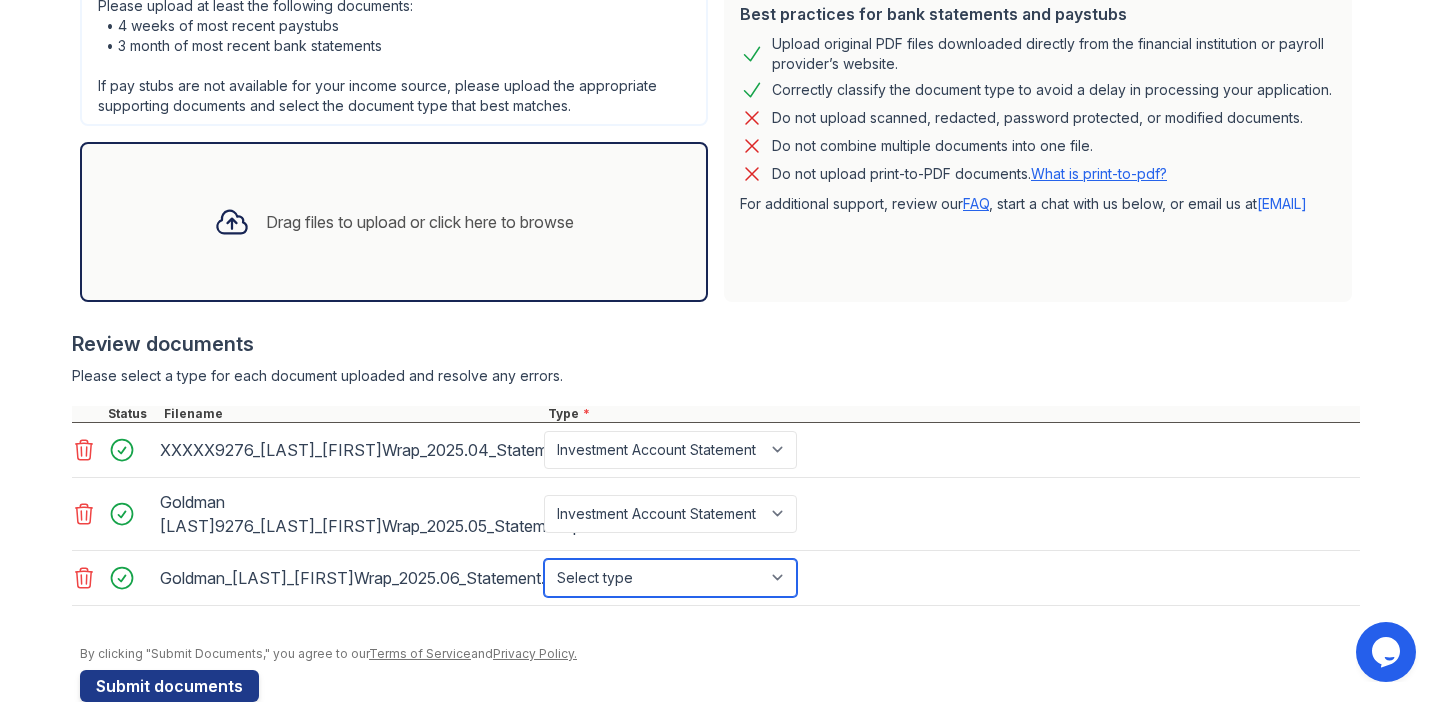 click on "Select type
Paystub
Bank Statement
Offer Letter
Tax Documents
Benefit Award Letter
Investment Account Statement
Other" at bounding box center (670, 578) 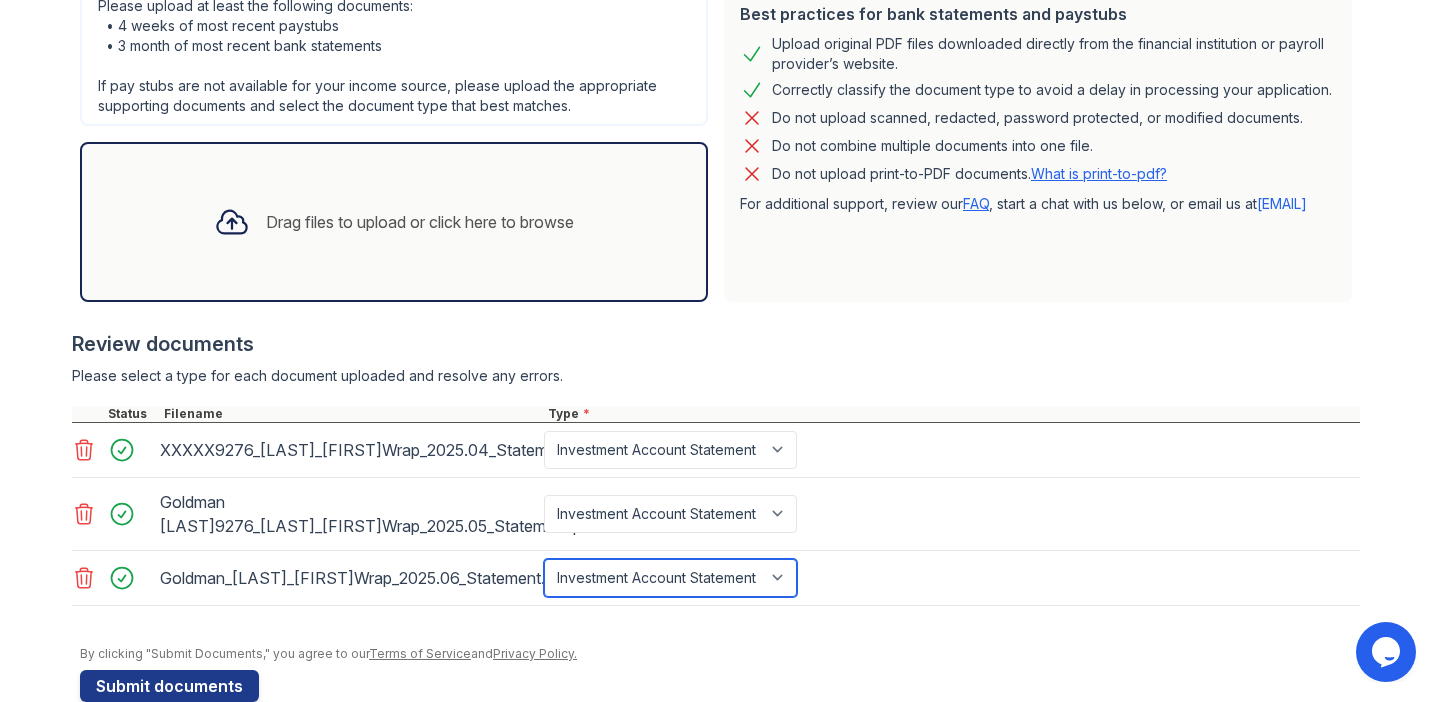 scroll, scrollTop: 506, scrollLeft: 0, axis: vertical 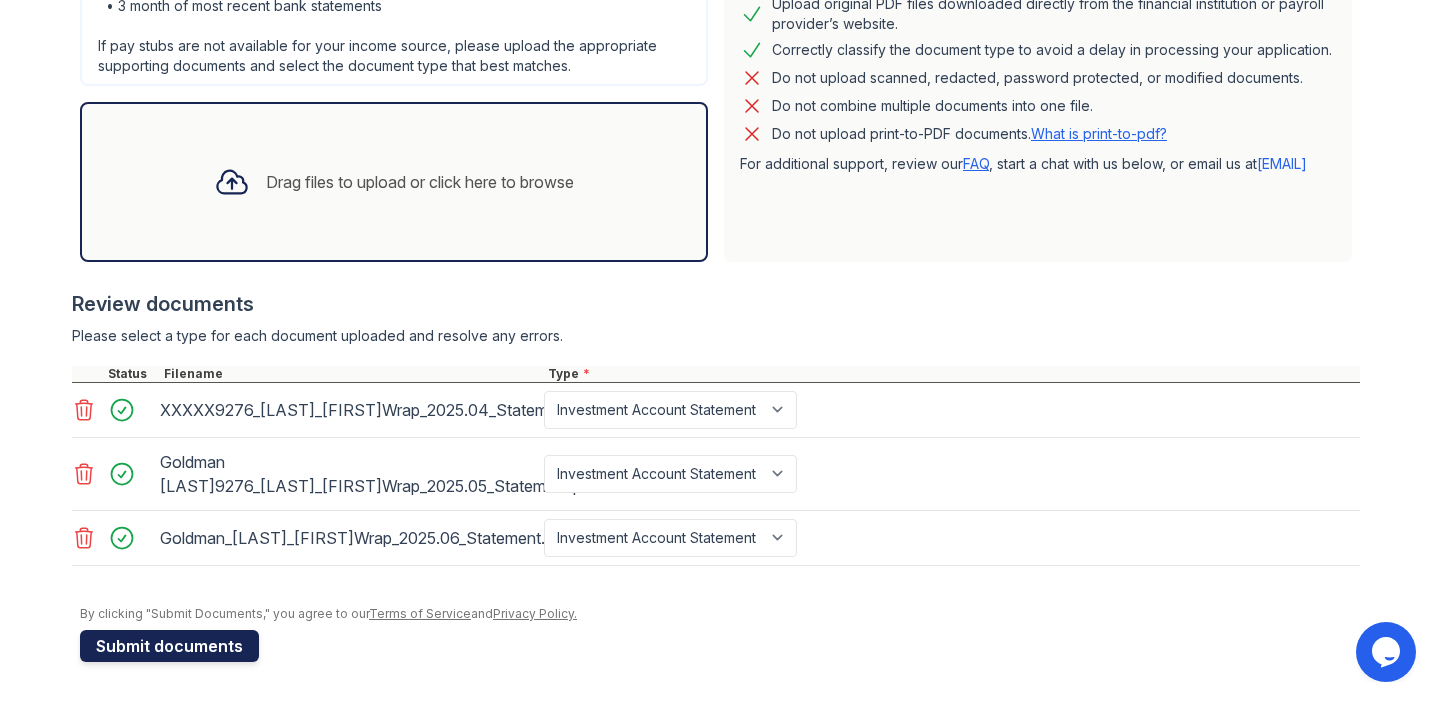 click on "Submit documents" at bounding box center (169, 646) 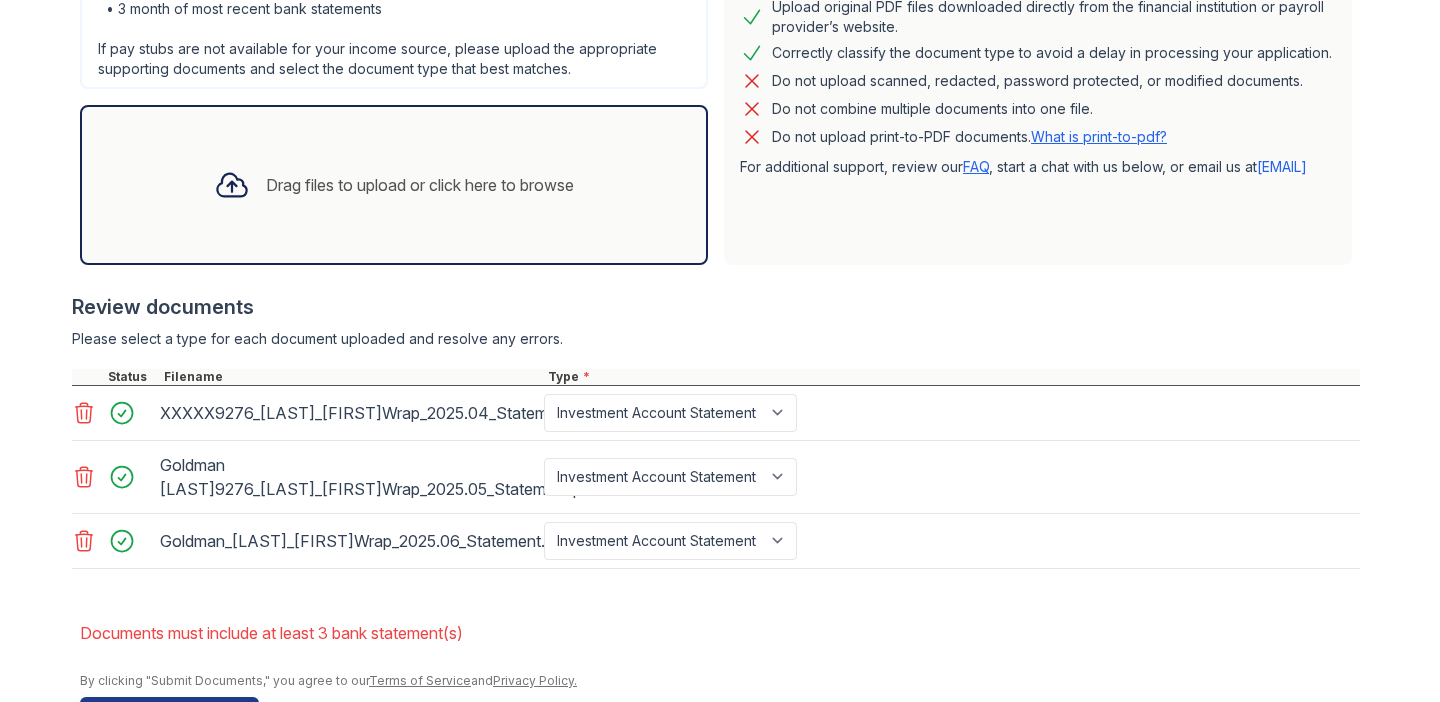 scroll, scrollTop: 626, scrollLeft: 0, axis: vertical 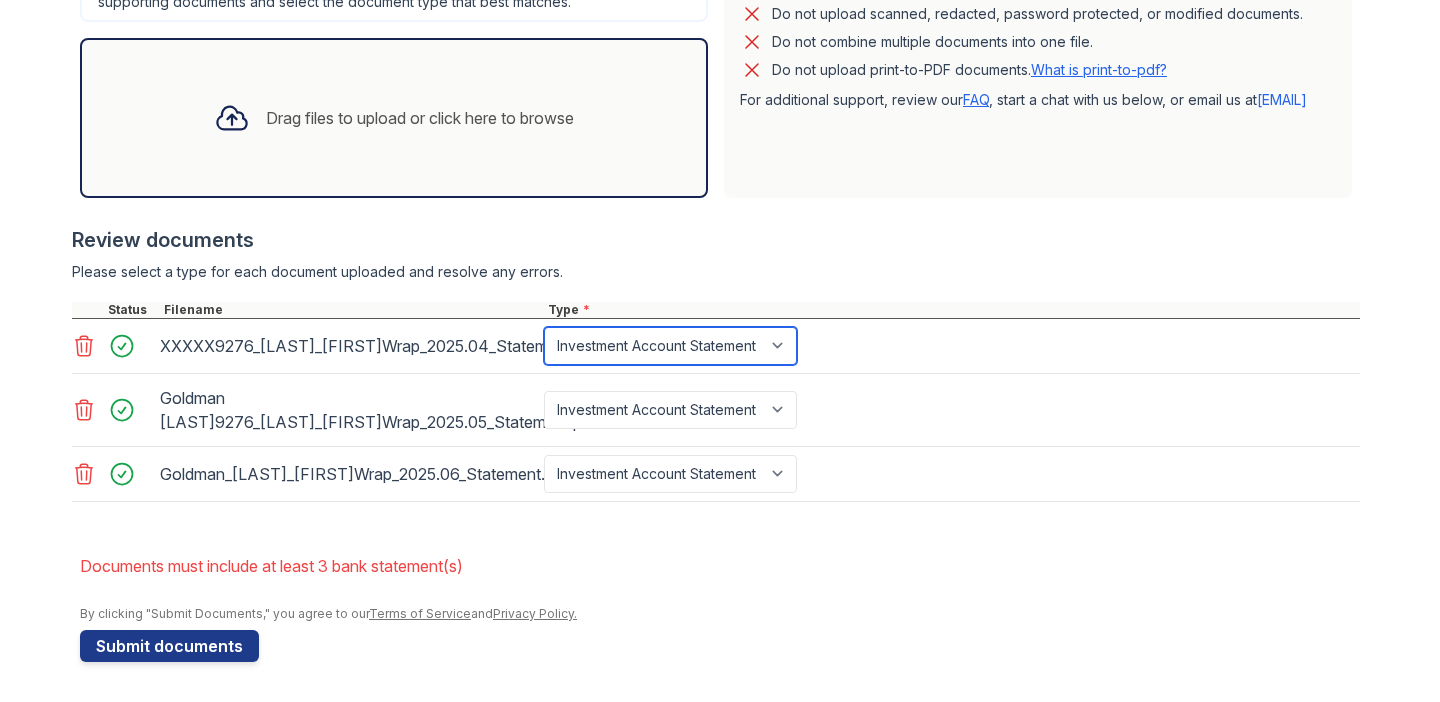 click on "Paystub
Bank Statement
Offer Letter
Tax Documents
Benefit Award Letter
Investment Account Statement
Other" at bounding box center (670, 346) 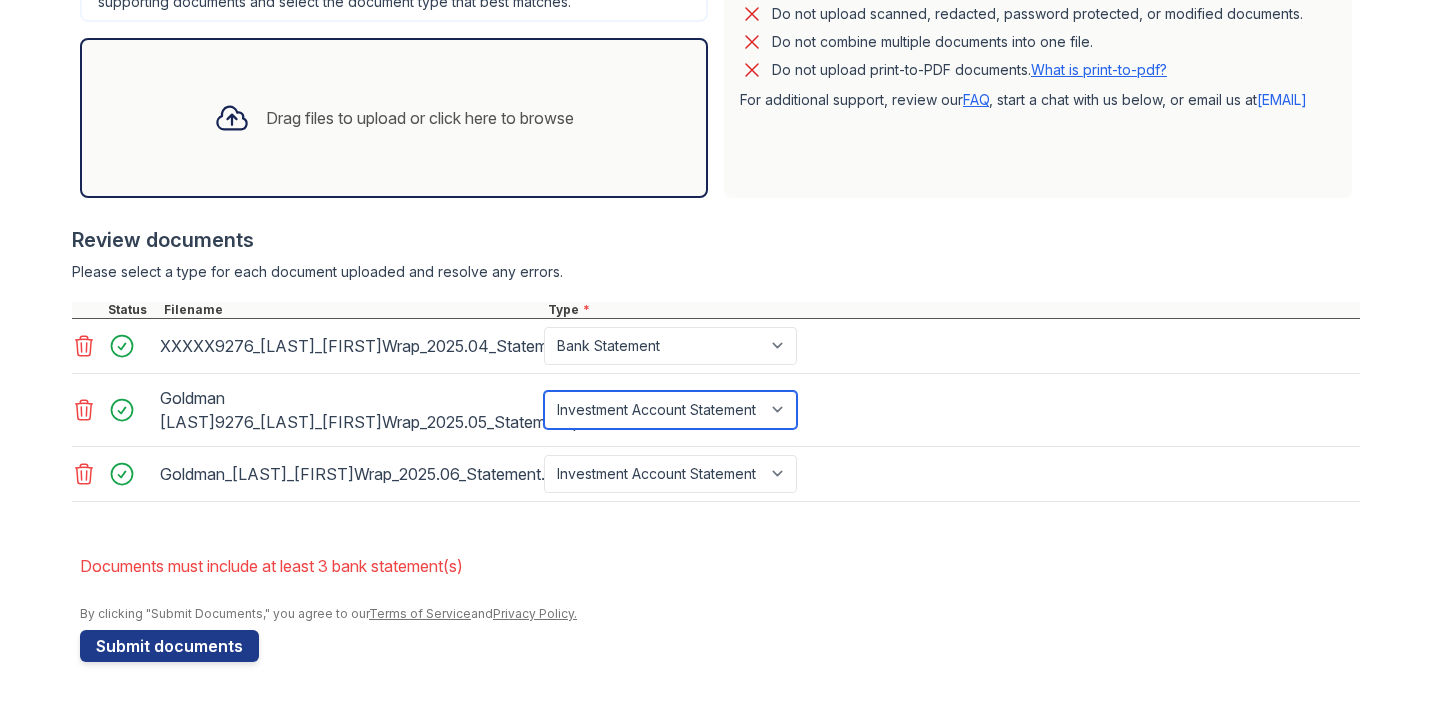 click on "Paystub
Bank Statement
Offer Letter
Tax Documents
Benefit Award Letter
Investment Account Statement
Other" at bounding box center [670, 410] 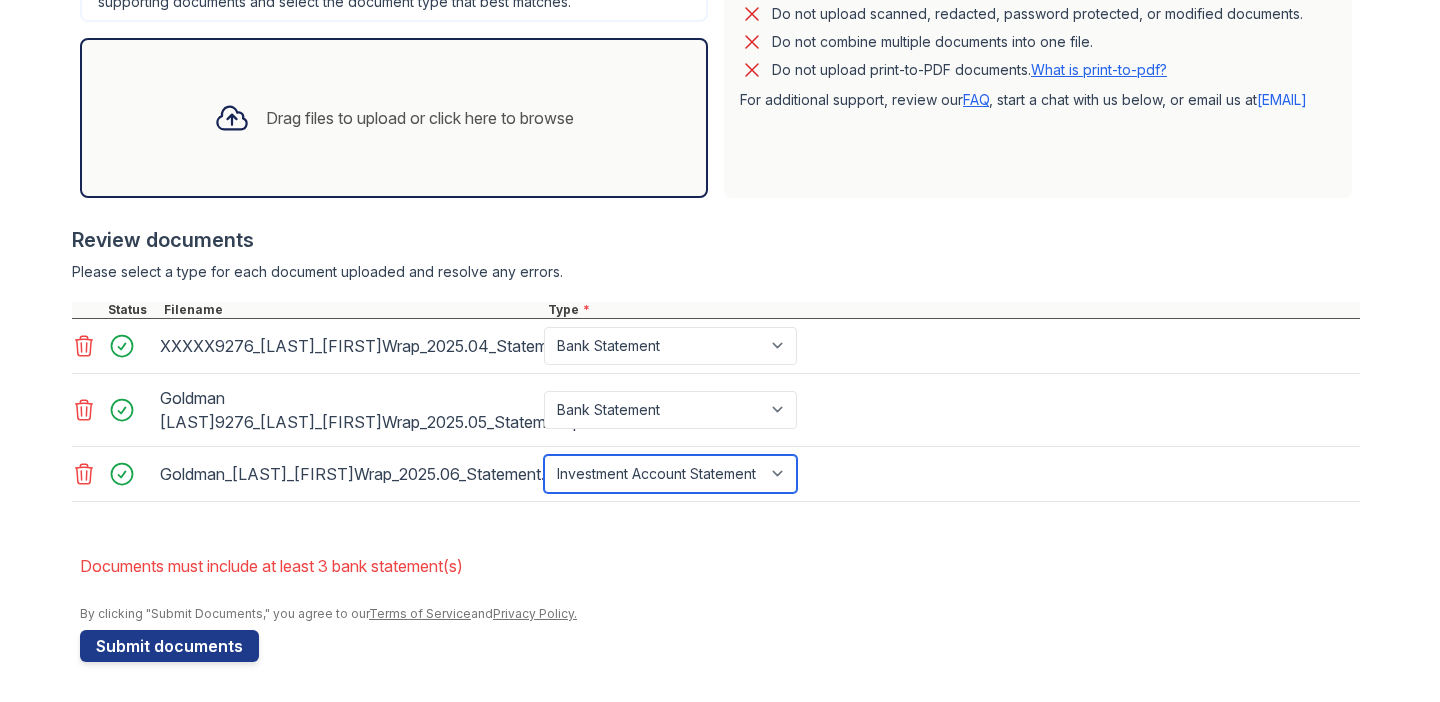 click on "Paystub
Bank Statement
Offer Letter
Tax Documents
Benefit Award Letter
Investment Account Statement
Other" at bounding box center (670, 474) 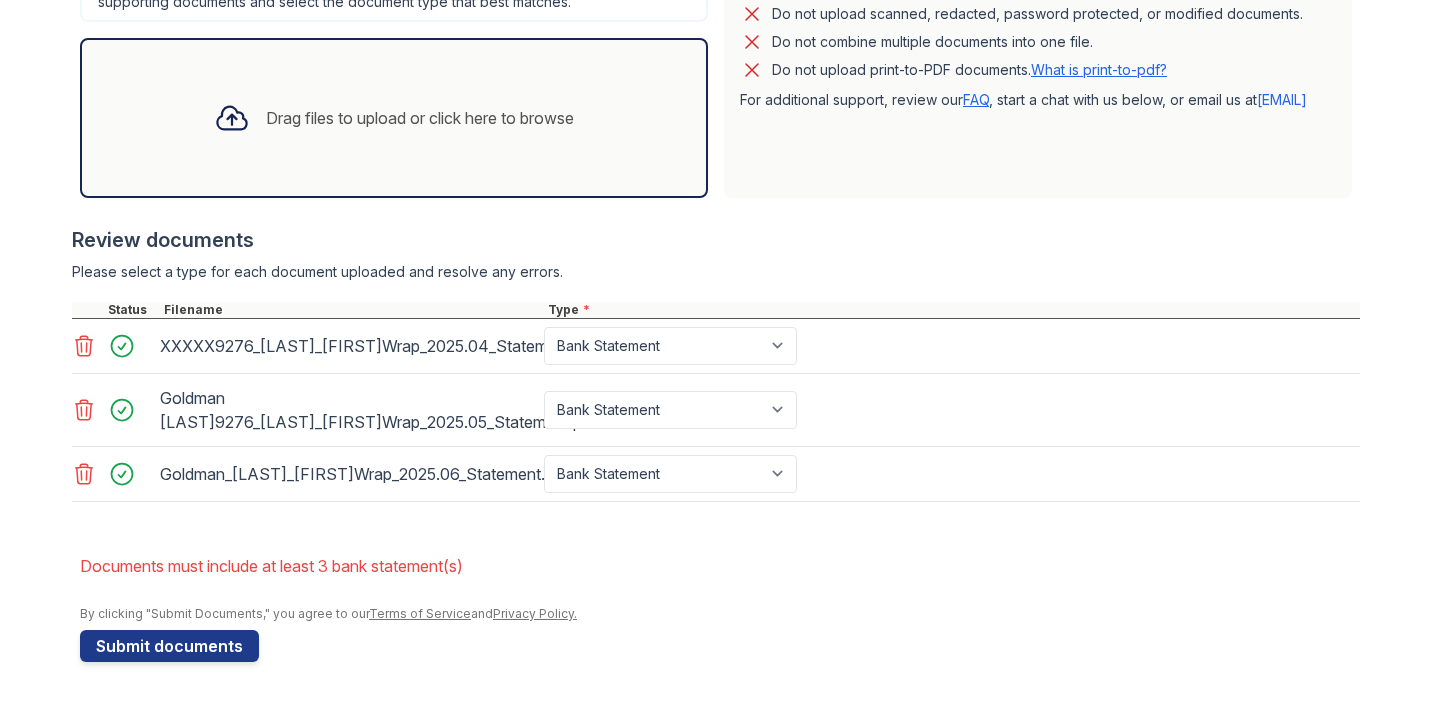 click on "Application information
Property
*
Paseo On Fifth
Unit number
*
NPH1
Target move in date
[DATE]
First name
*
[FIRST]
Last name
*
[LAST]
Email
*
[EMAIL]
Phone
*
[PHONE]
Upload documents
Best practices for bank statements and paystubs
Upload original PDF files downloaded directly from the financial institution or payroll provider’s website.
Correctly classify the document type to avoid a delay in processing your application.
Do not upload scanned, redacted, password protected, or modified documents.
Do not combine multiple documents into one file.
Do not upload print-to-PDF documents.
What is print-to-pdf?
For additional support, review our
FAQ ,
start a chat with us below, or email us at" at bounding box center (720, 130) 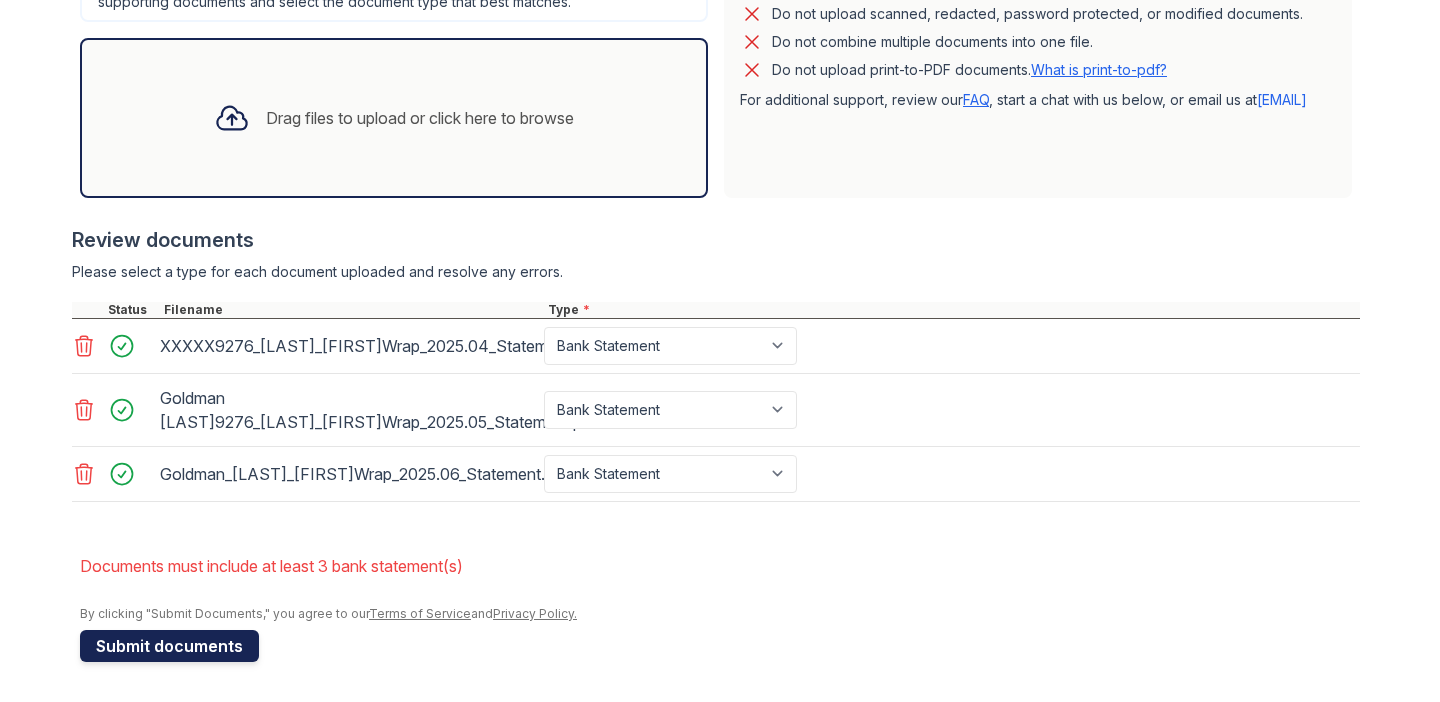 click on "Submit documents" at bounding box center (169, 646) 